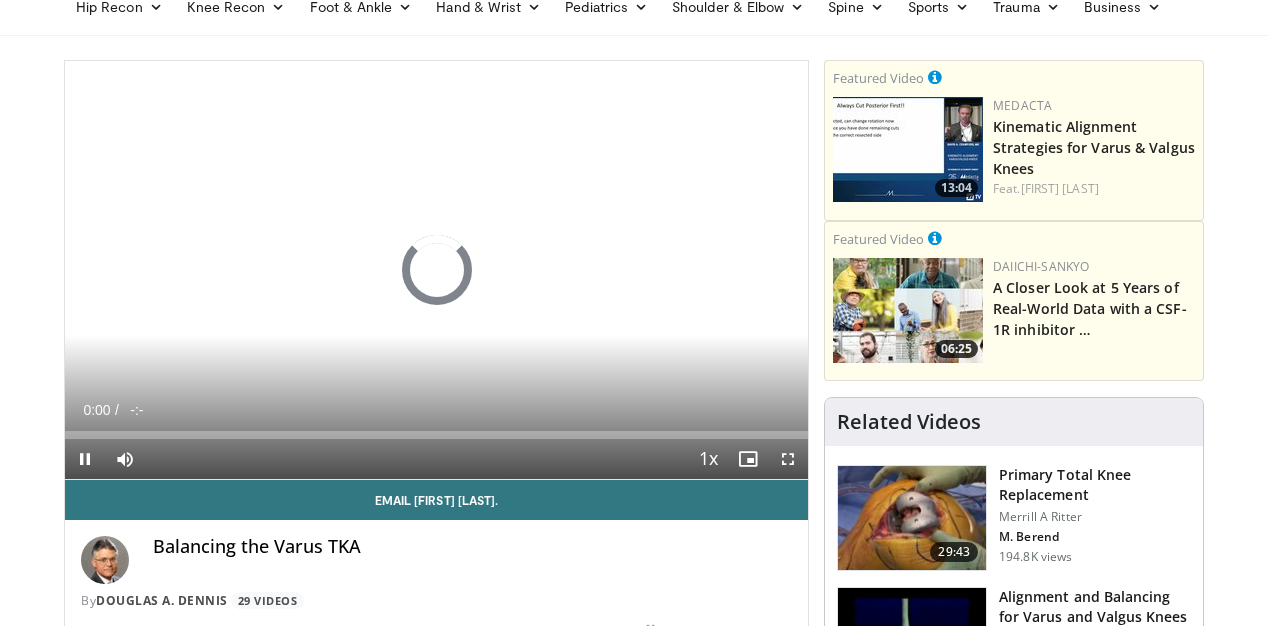 scroll, scrollTop: 94, scrollLeft: 0, axis: vertical 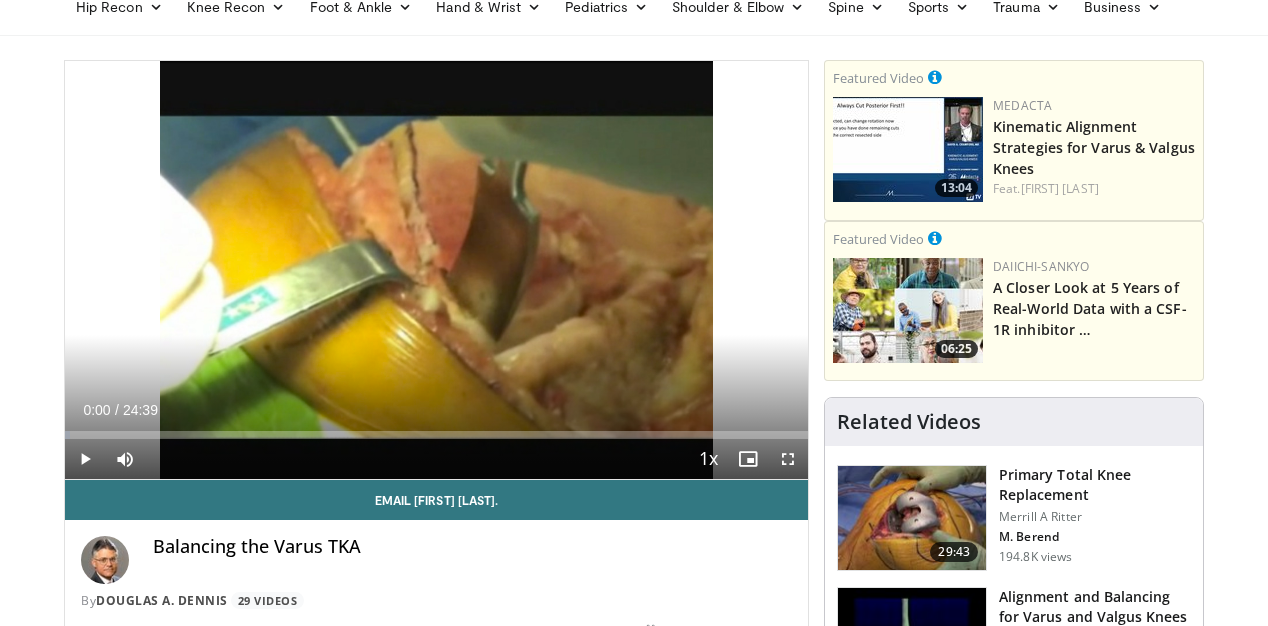 click at bounding box center [788, 459] 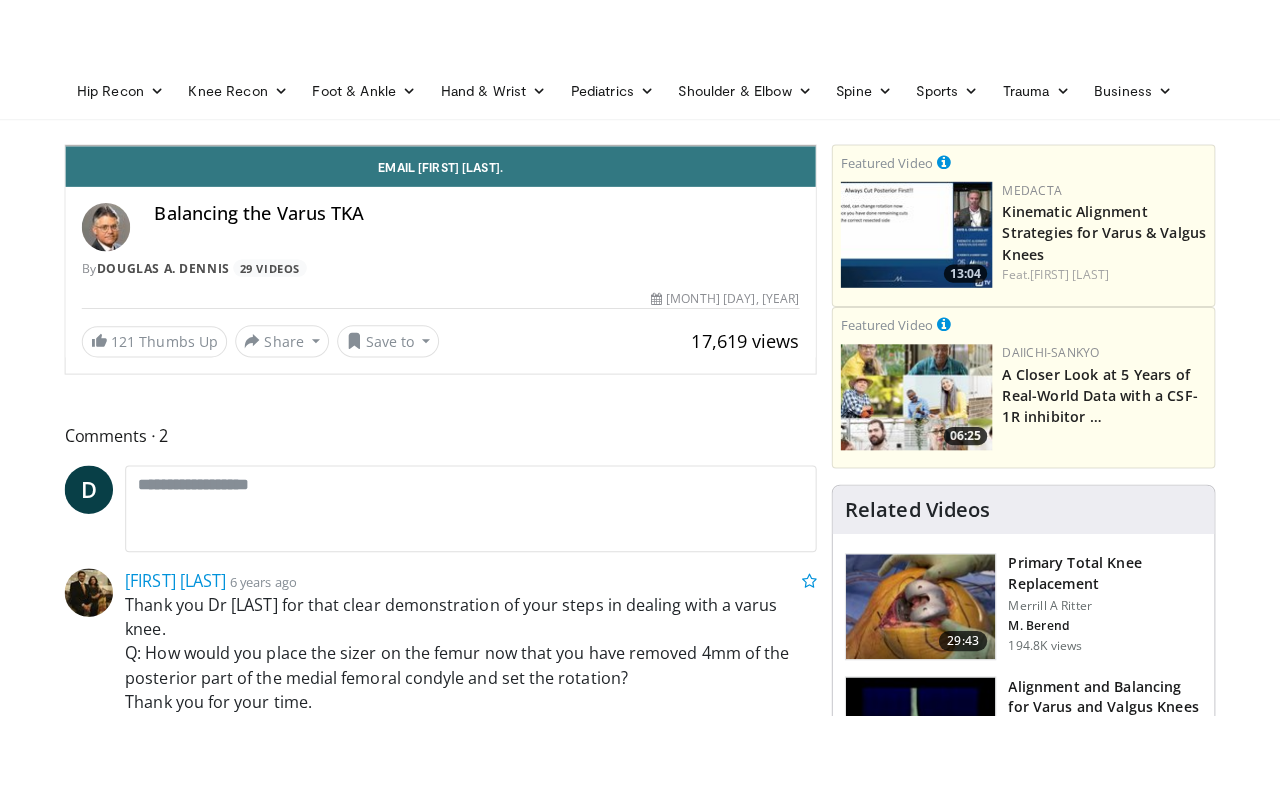 scroll, scrollTop: 0, scrollLeft: 0, axis: both 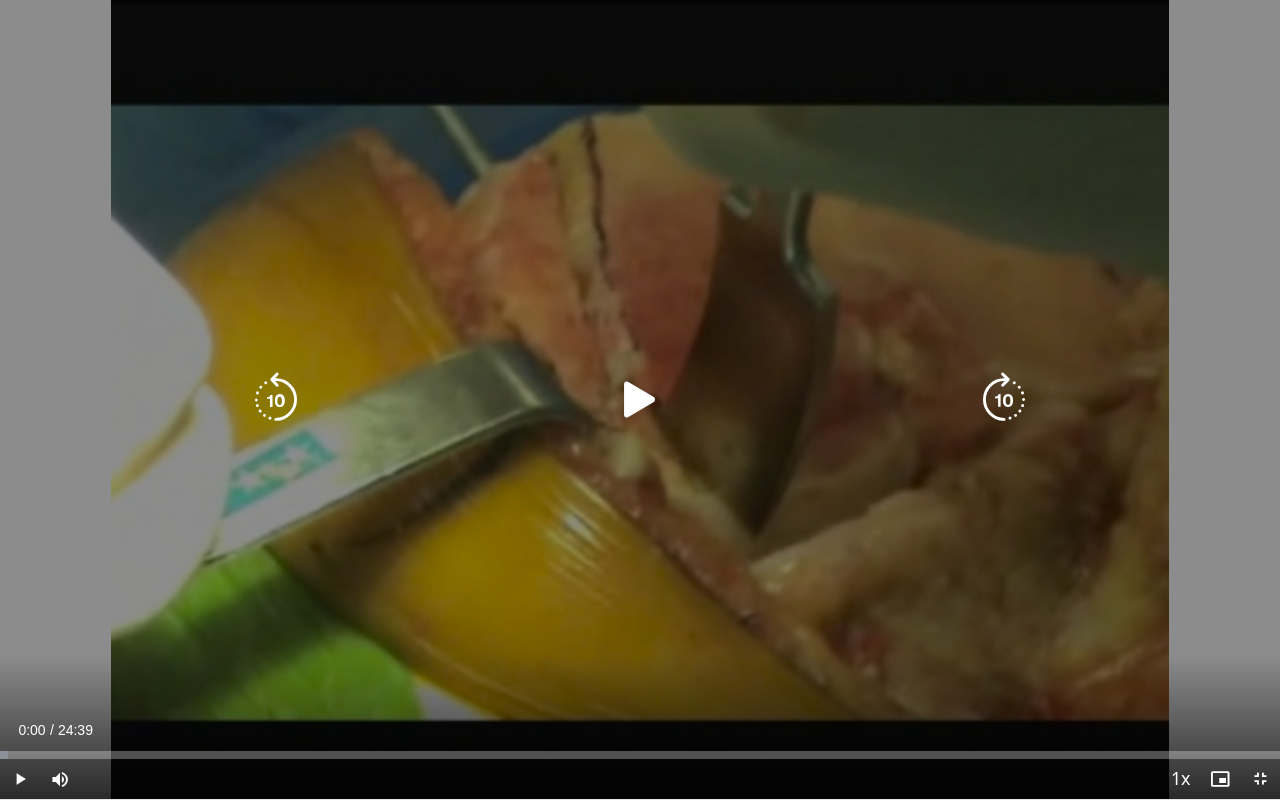 click at bounding box center [640, 400] 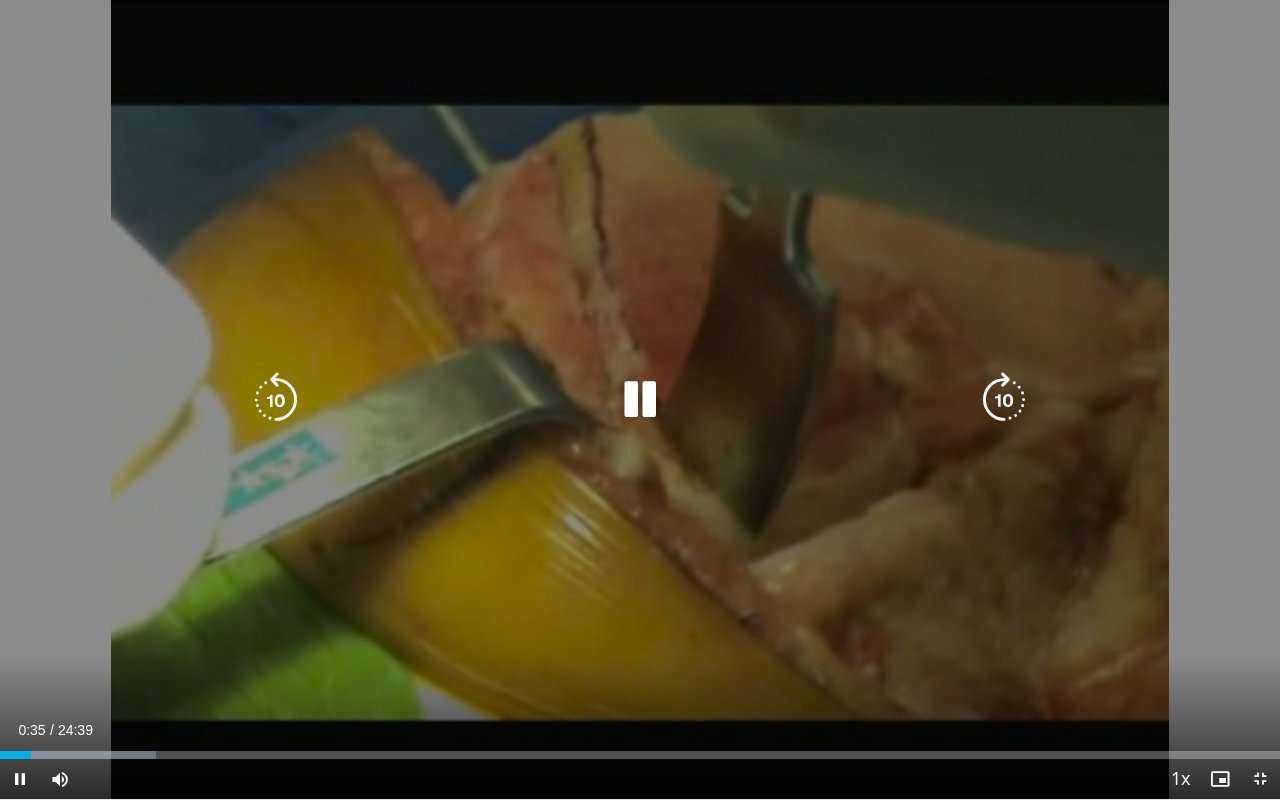 click on "10 seconds
Tap to unmute" at bounding box center [640, 399] 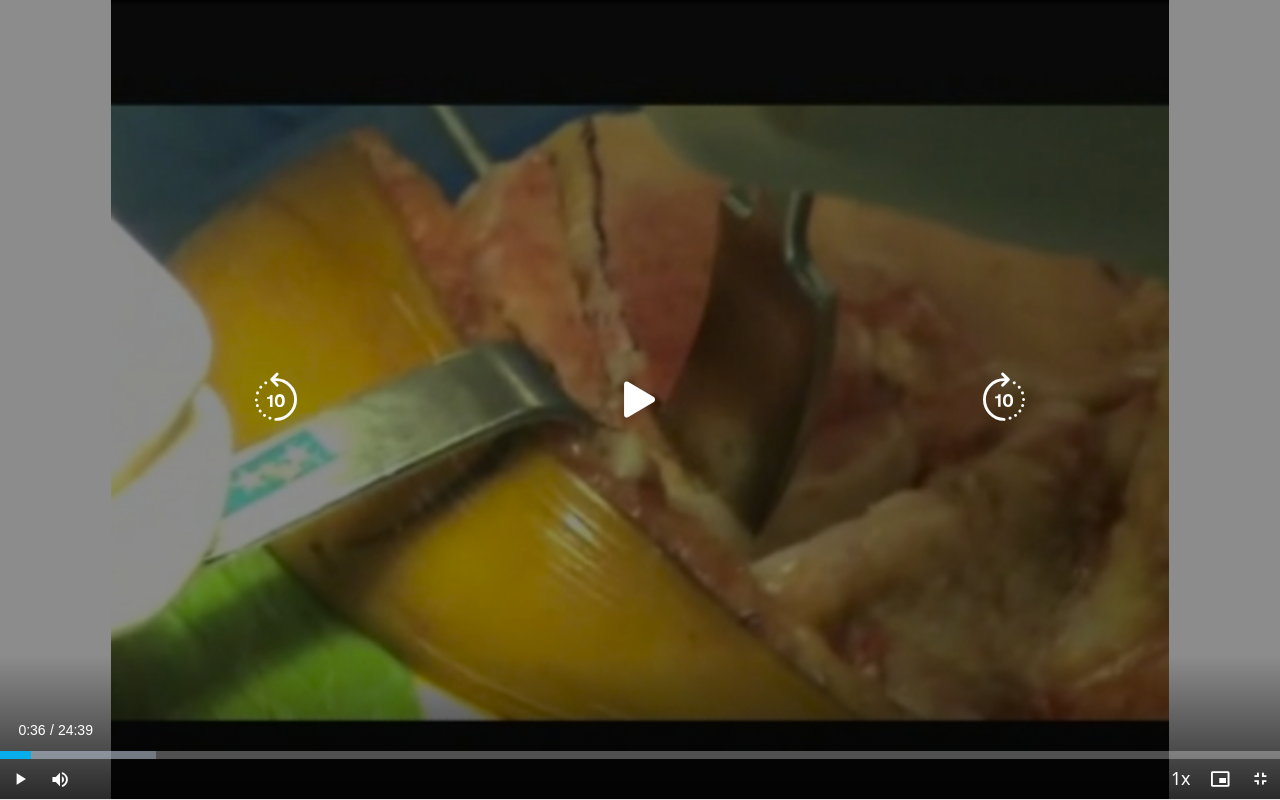 click on "10 seconds
Tap to unmute" at bounding box center [640, 399] 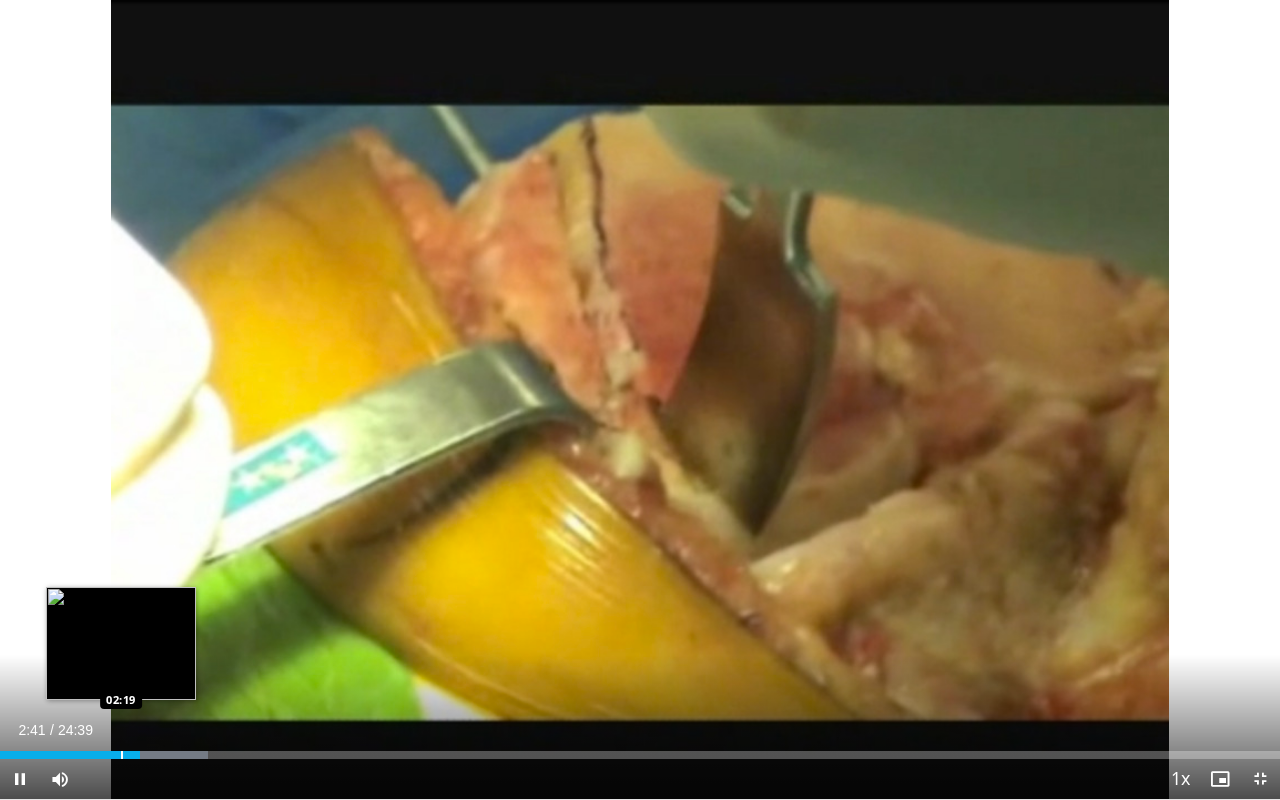 click at bounding box center (122, 755) 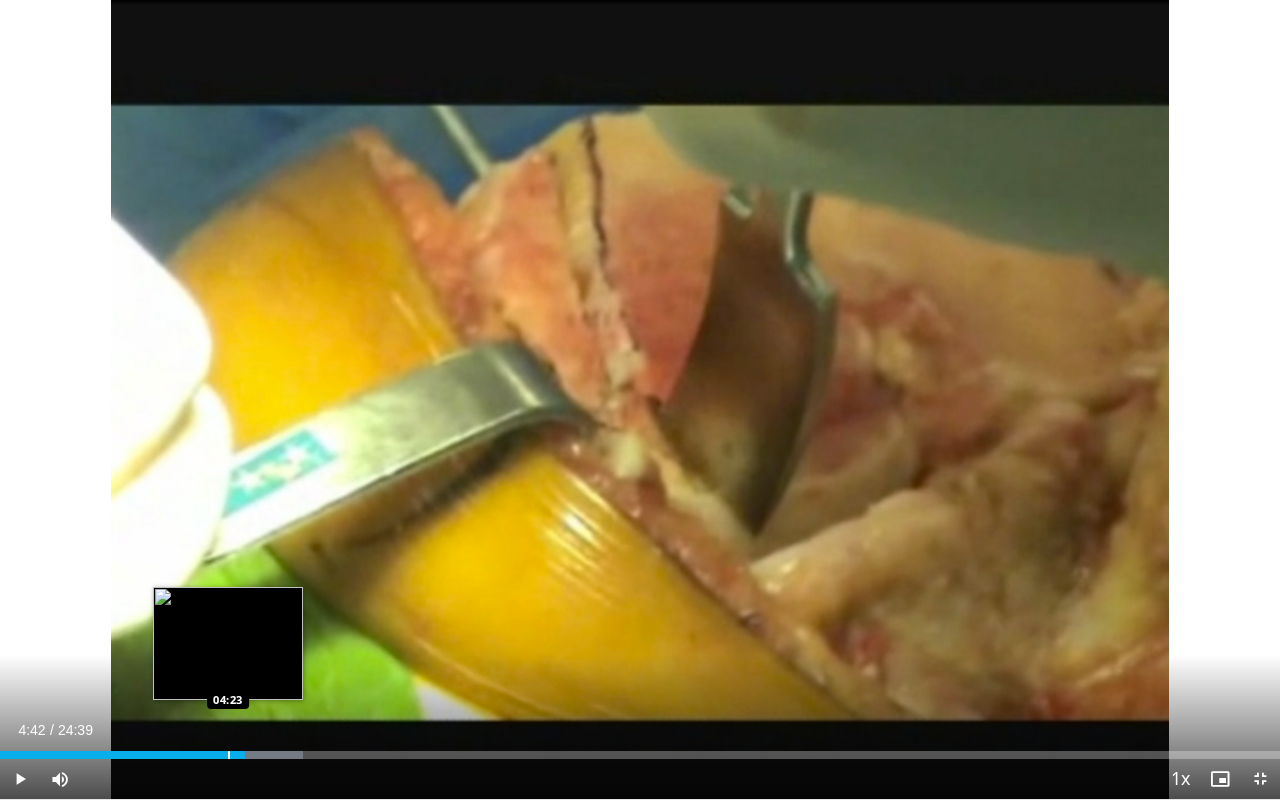 click at bounding box center [229, 755] 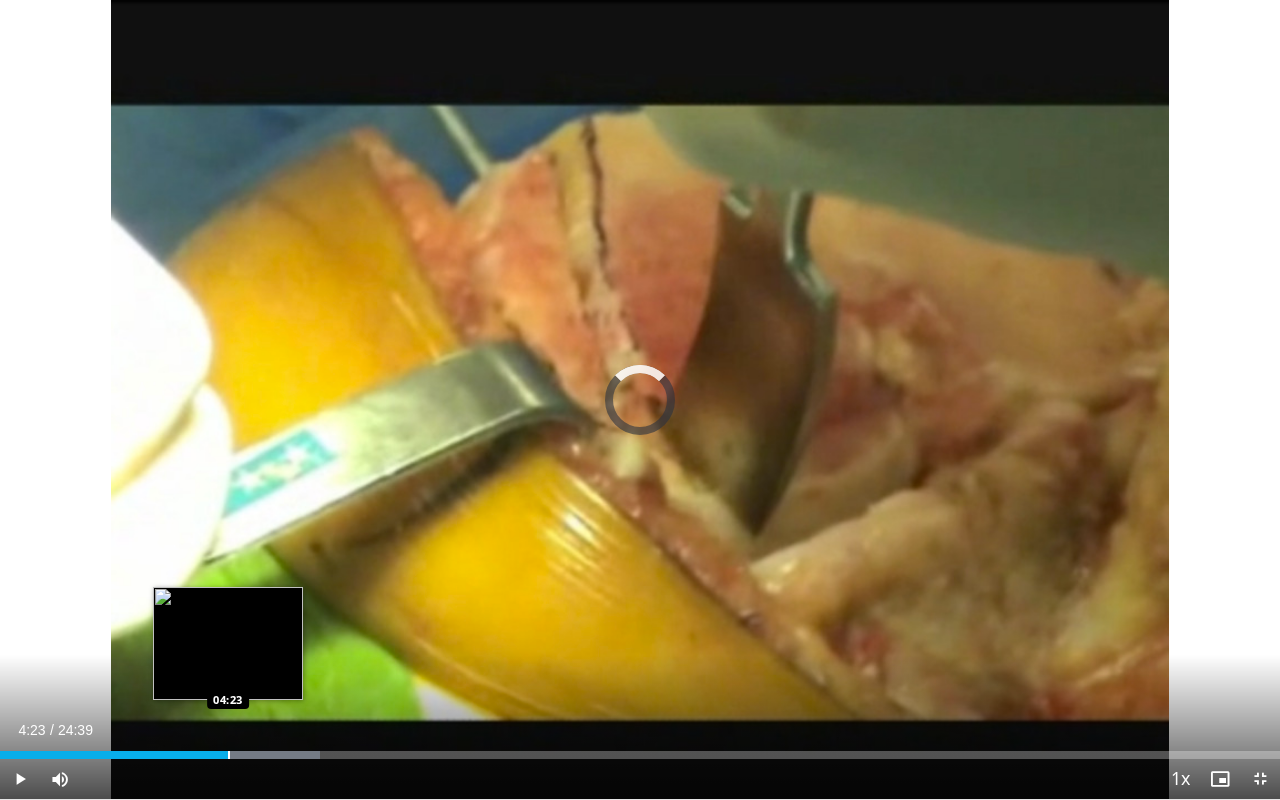 click at bounding box center (229, 755) 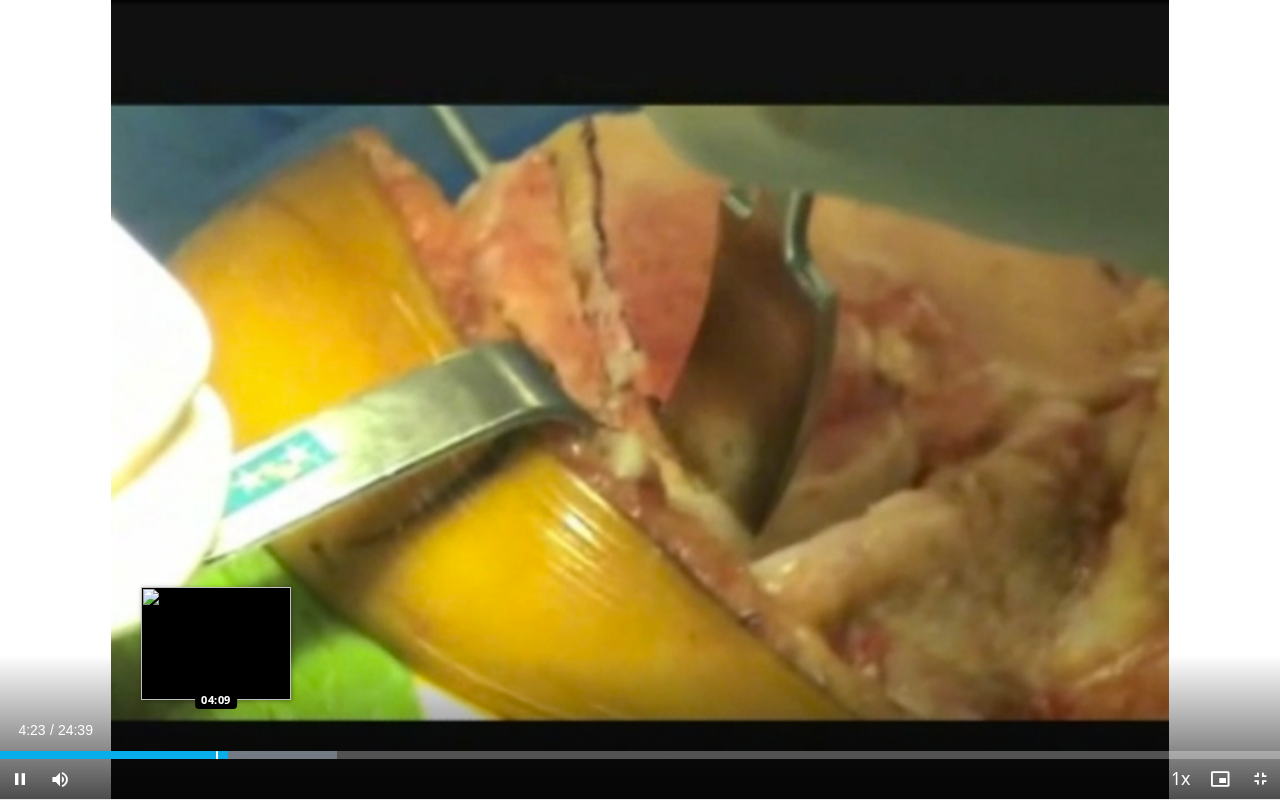 click at bounding box center (217, 755) 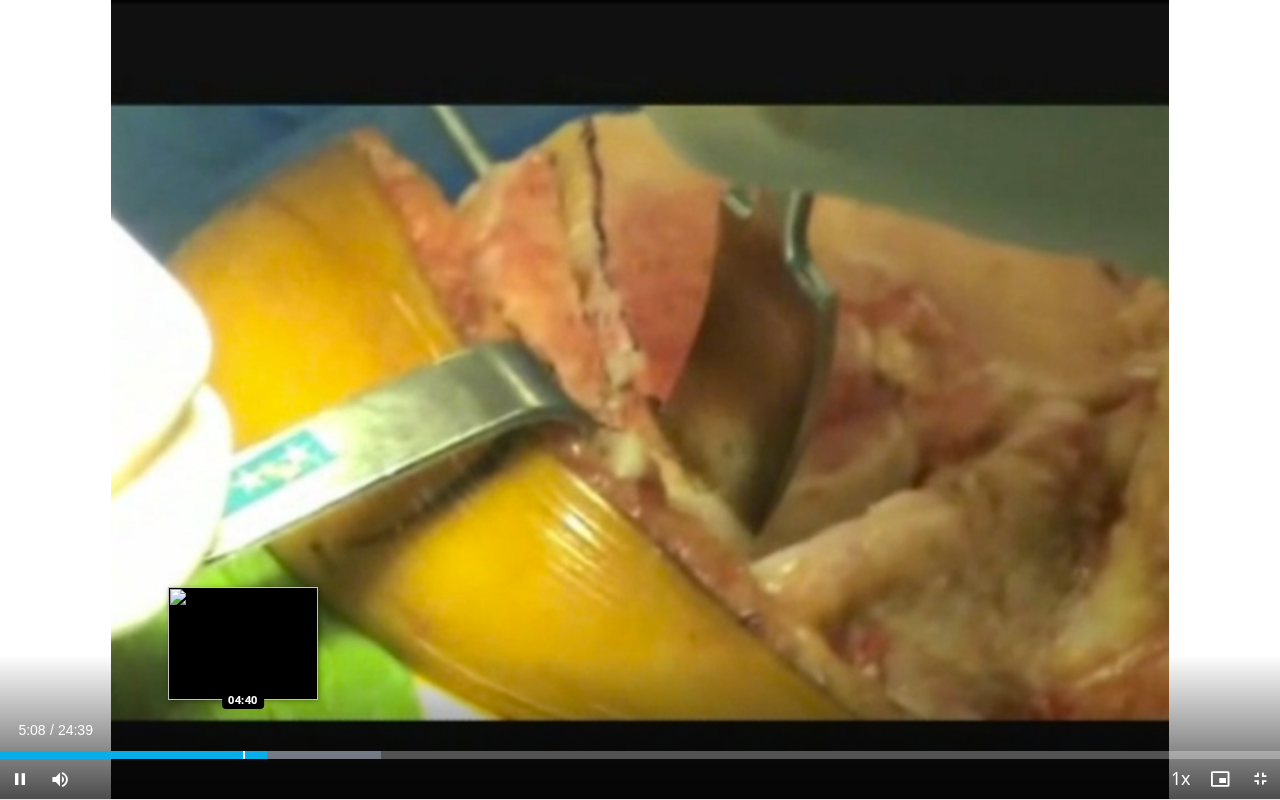 click on "05:08" at bounding box center (133, 755) 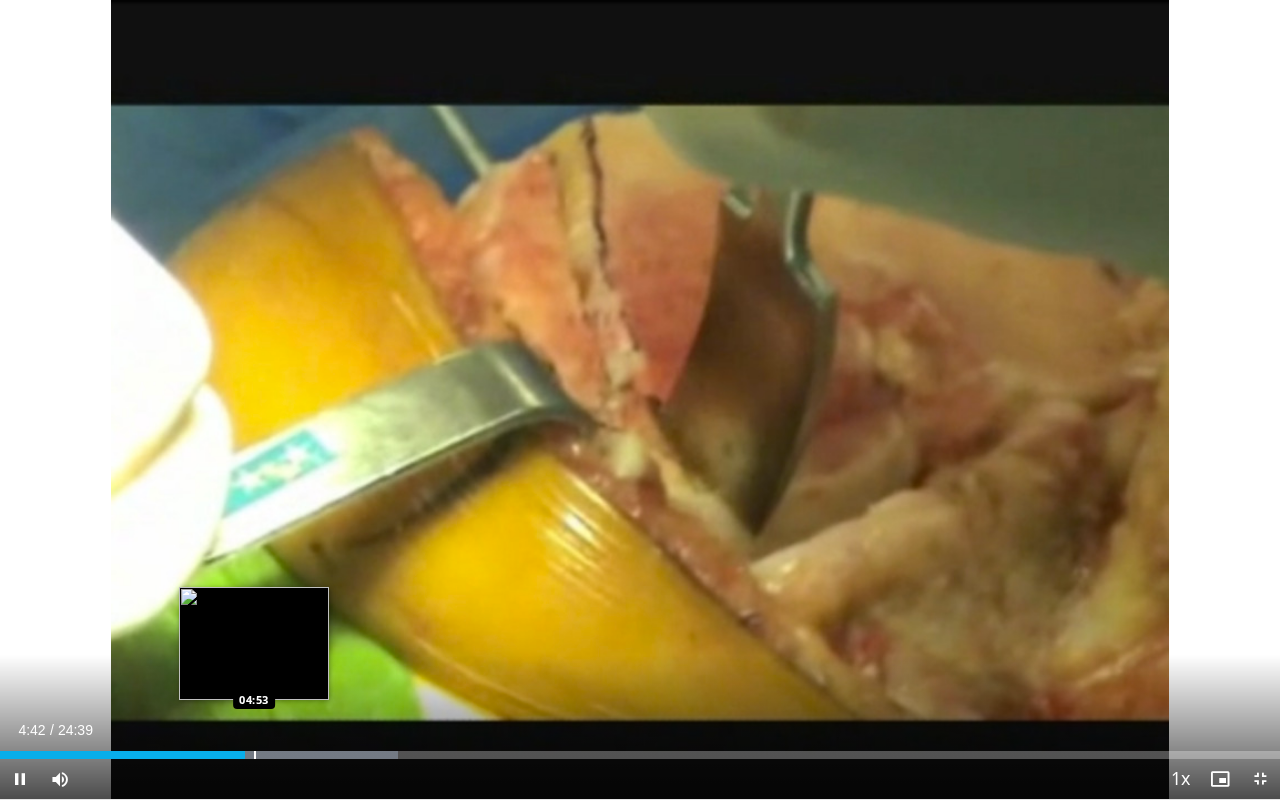 click at bounding box center (255, 755) 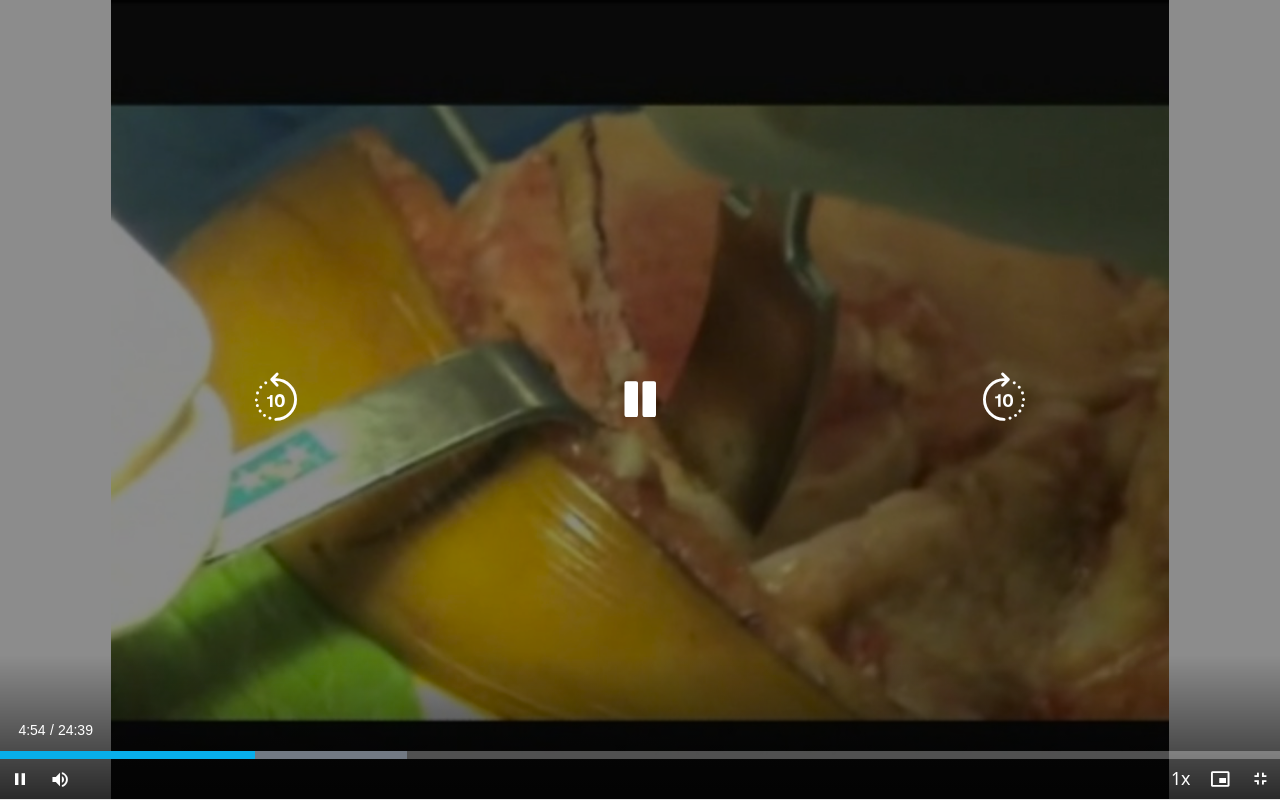 click on "Loaded :  31.76% 04:55 04:38" at bounding box center (640, 755) 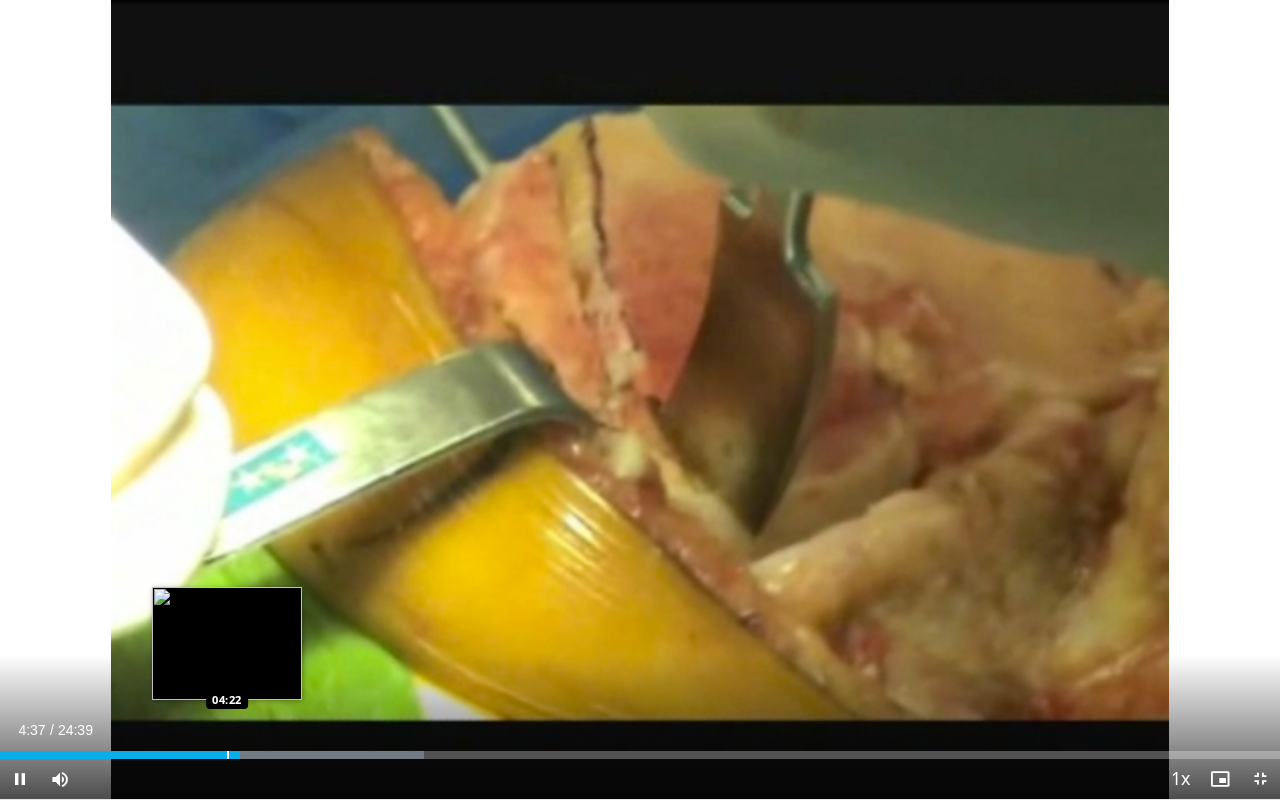 click at bounding box center [228, 755] 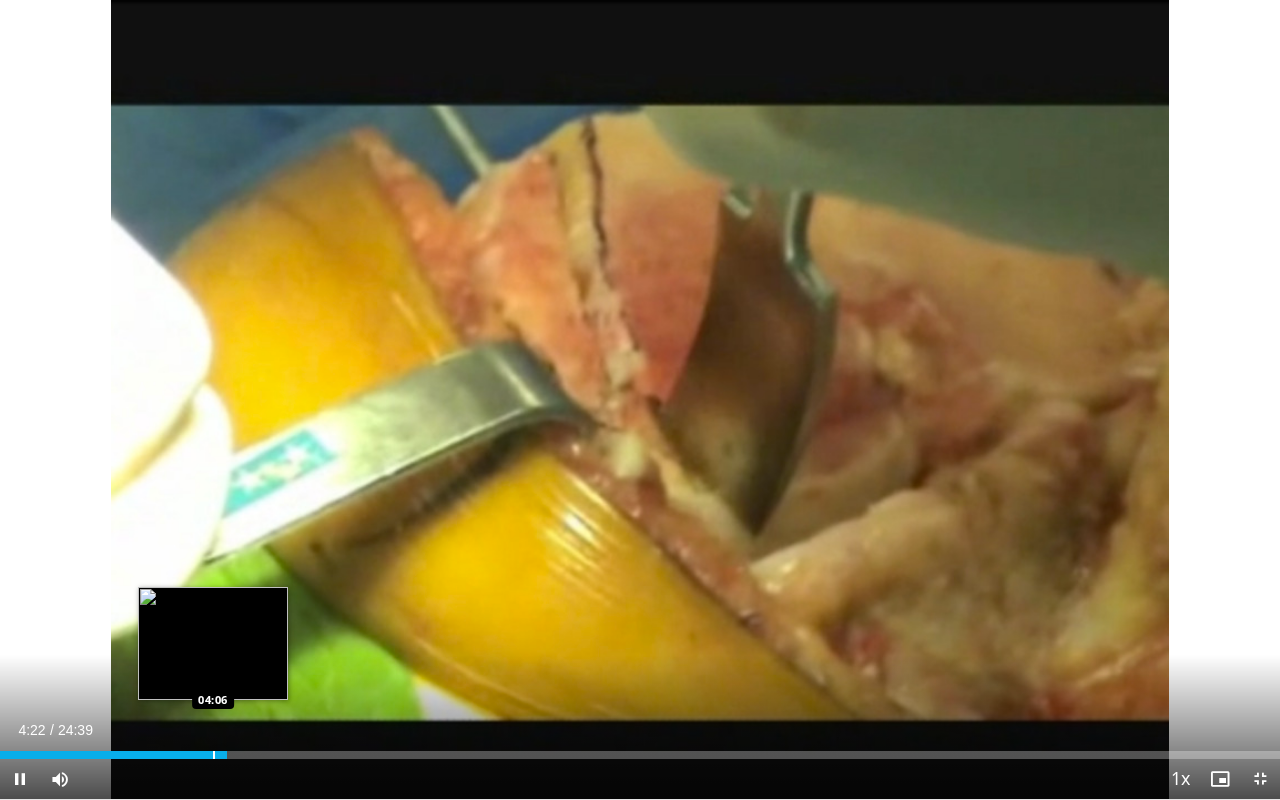 click at bounding box center (214, 755) 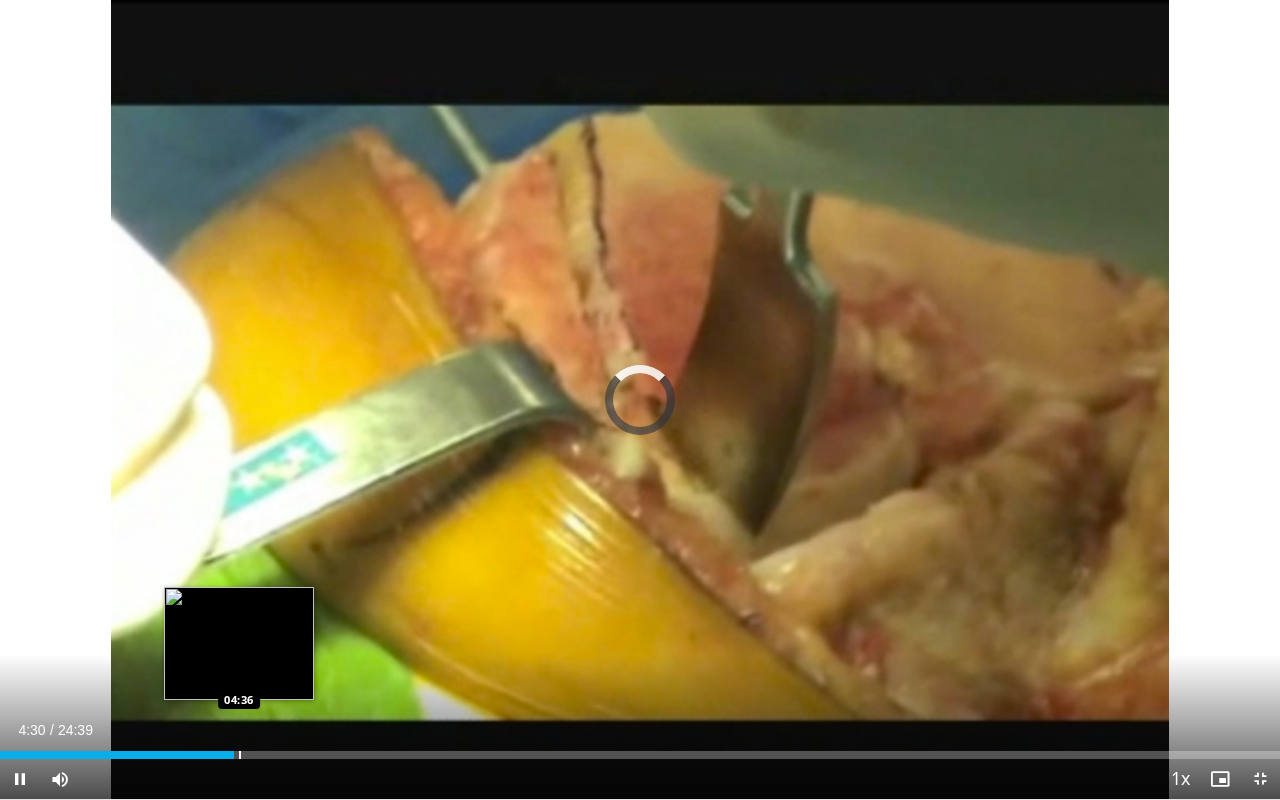 click at bounding box center (240, 755) 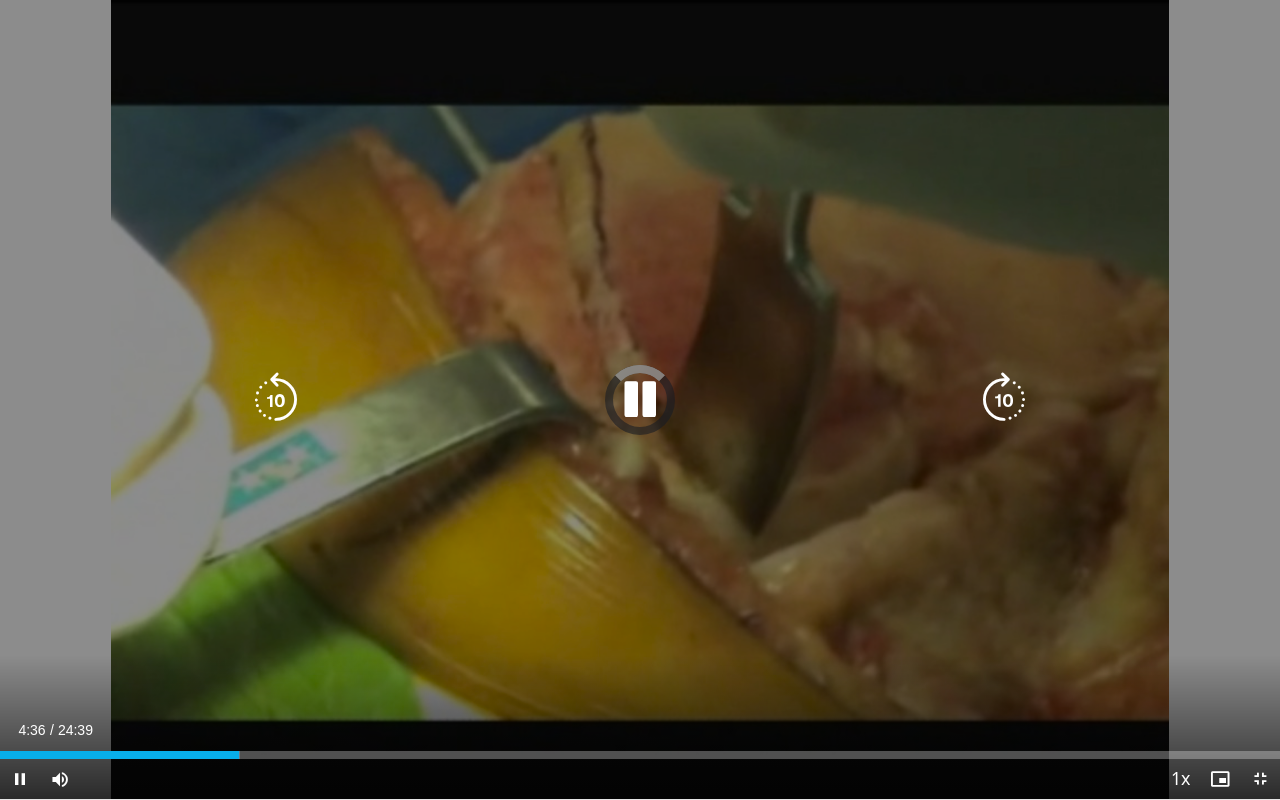 click on "10 seconds
Tap to unmute" at bounding box center [640, 399] 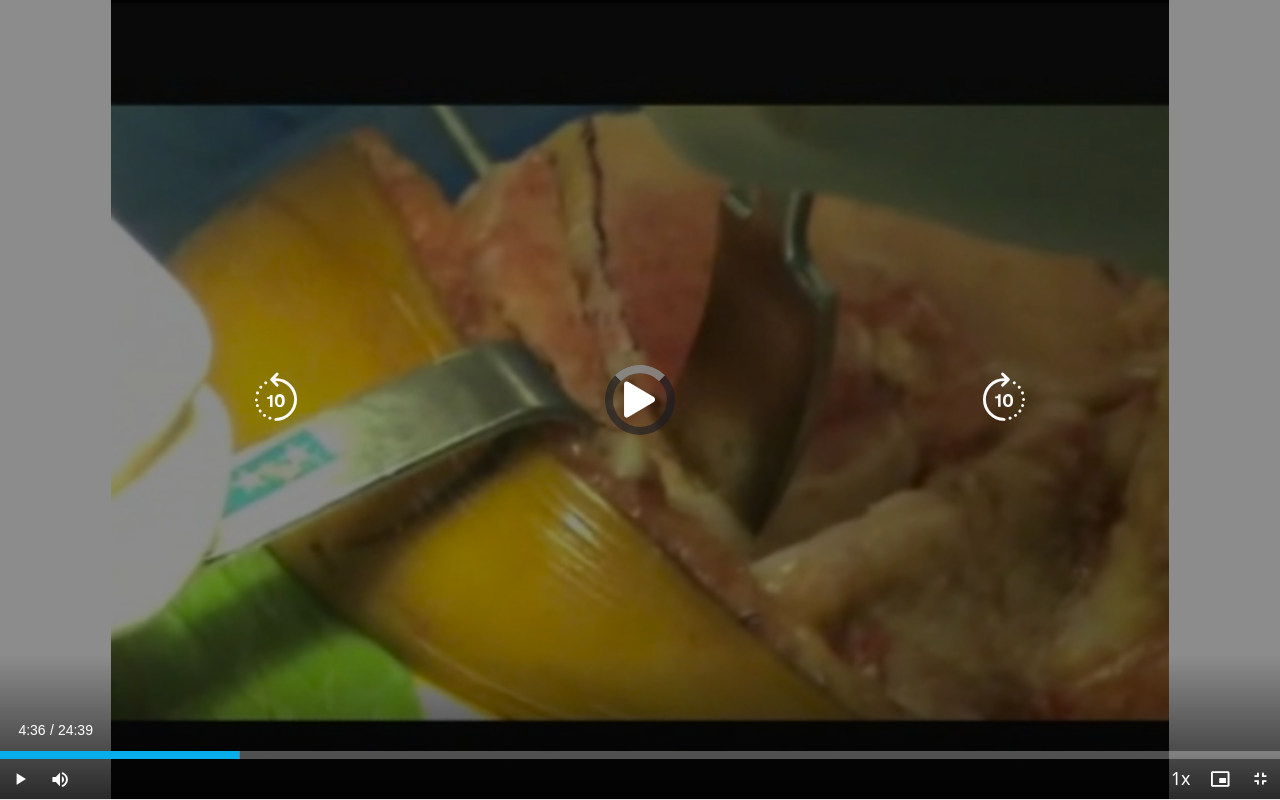 click at bounding box center [640, 400] 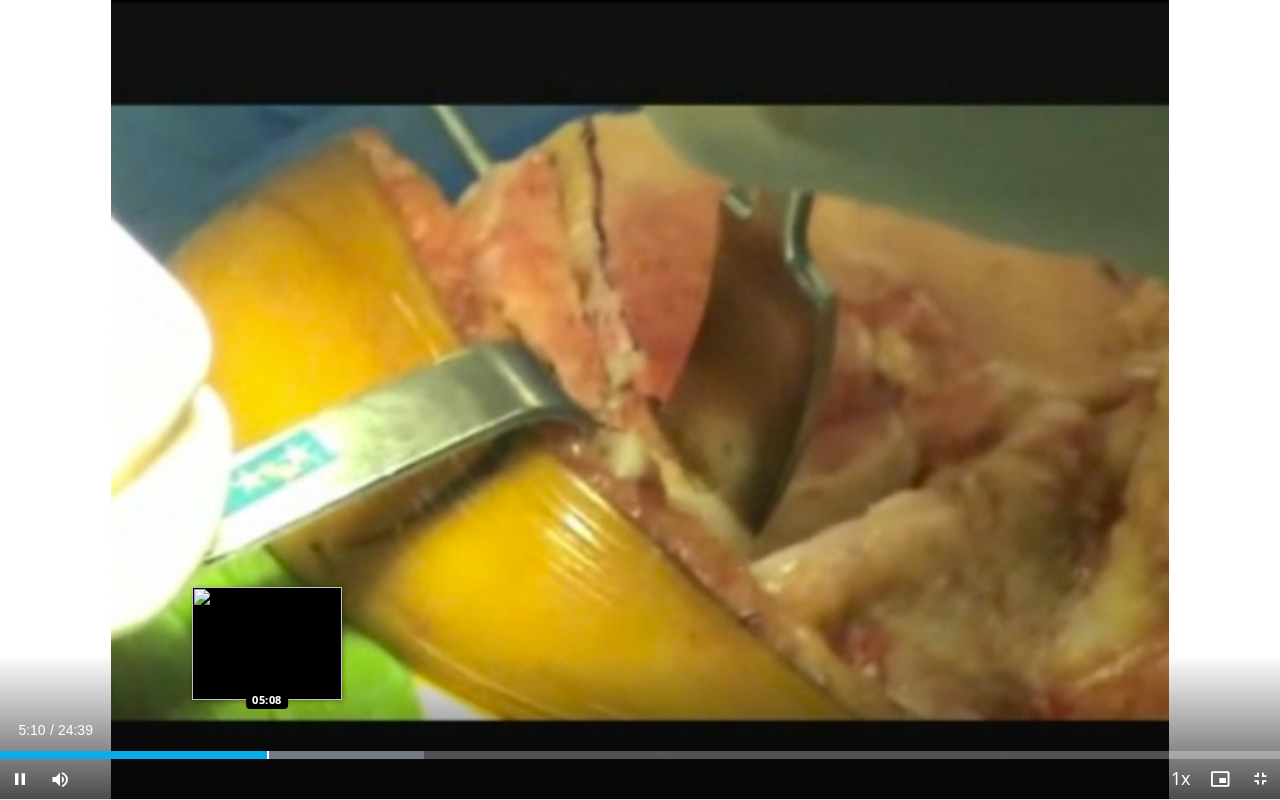 click at bounding box center [268, 755] 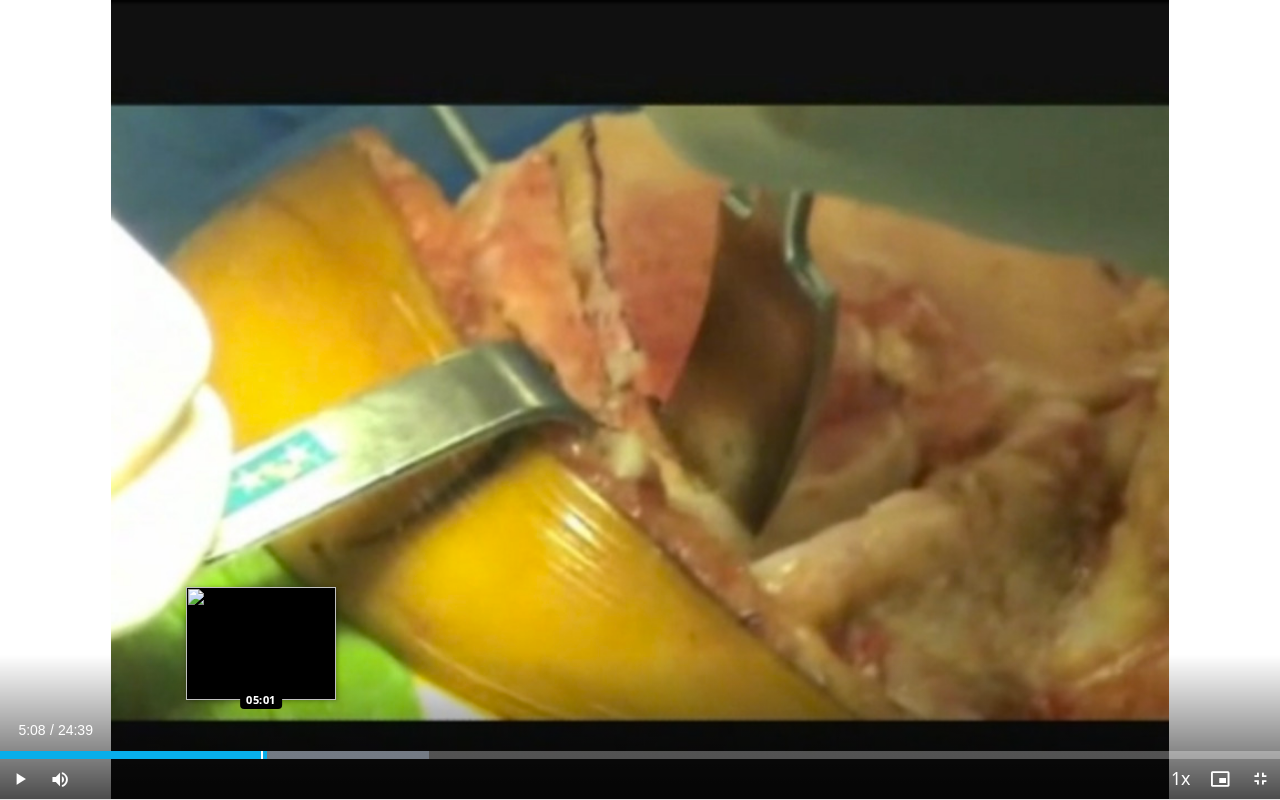 click at bounding box center [262, 755] 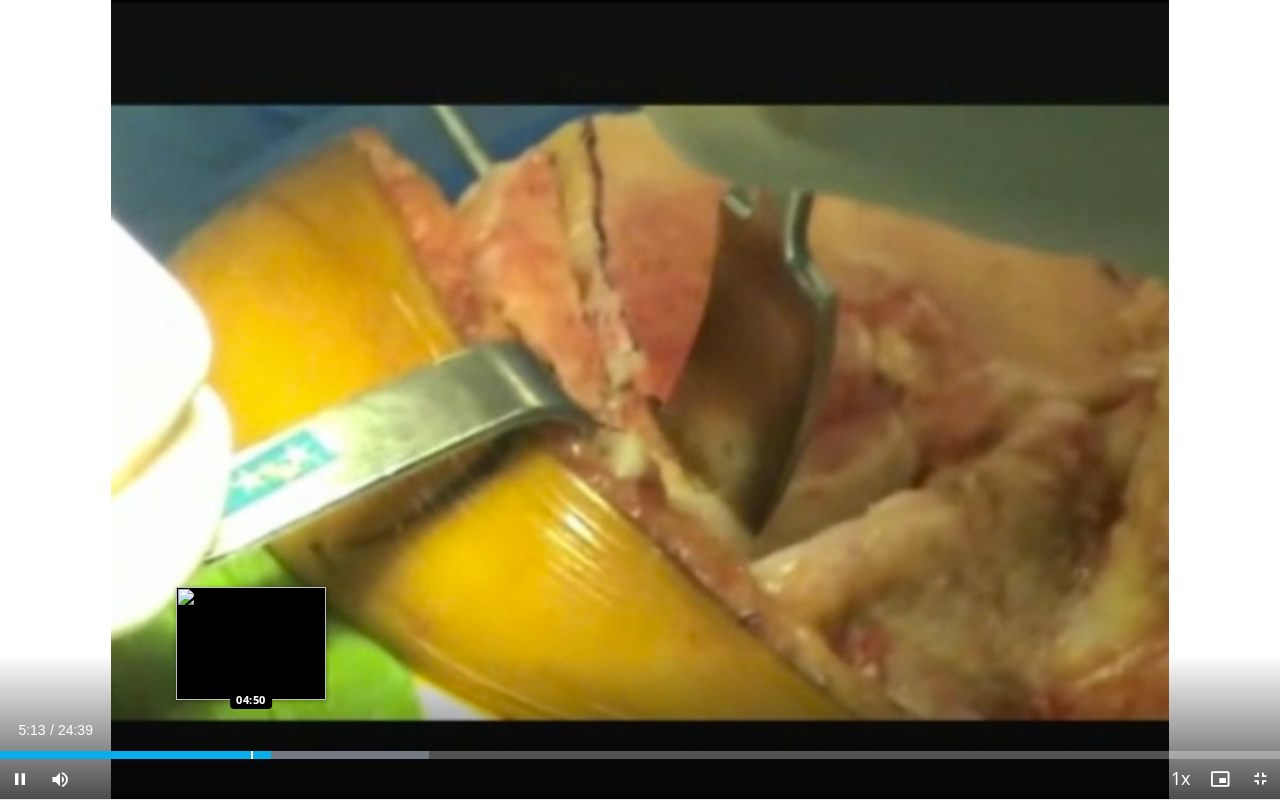 click at bounding box center [252, 755] 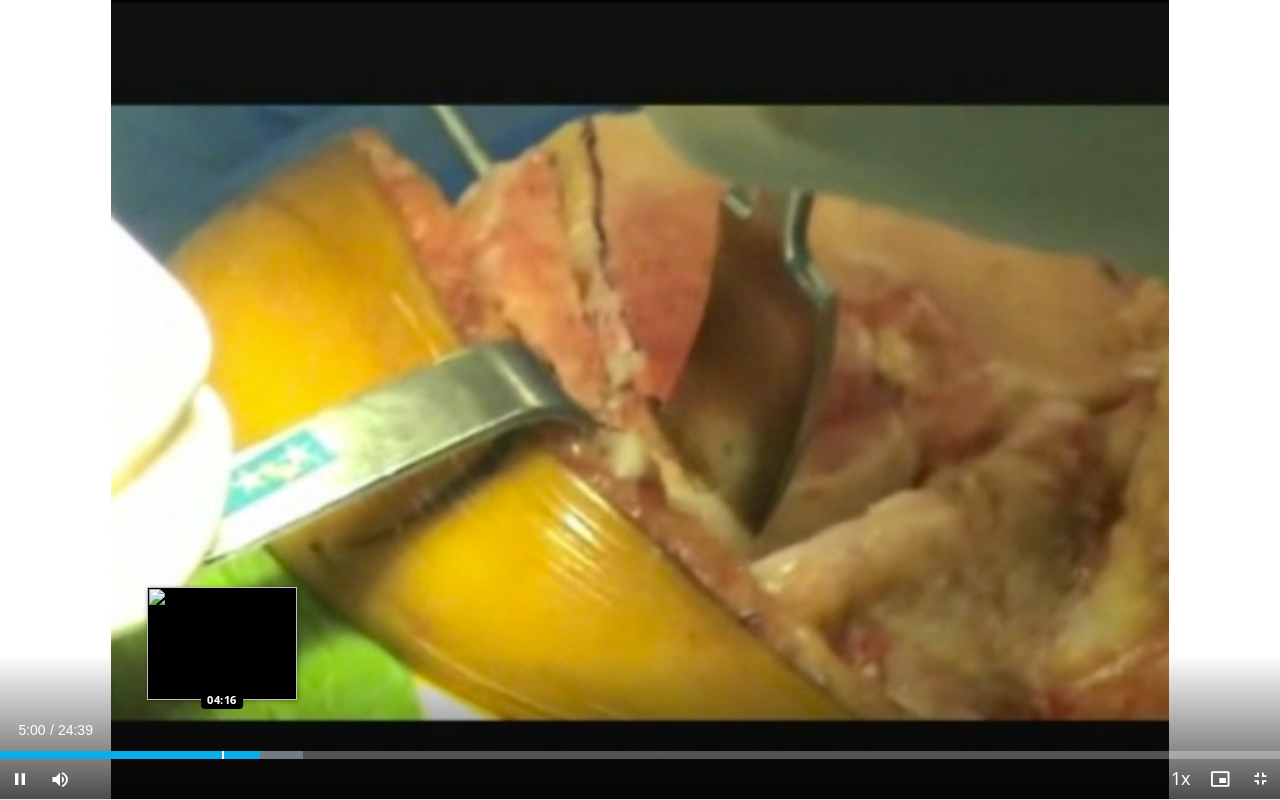 click at bounding box center [223, 755] 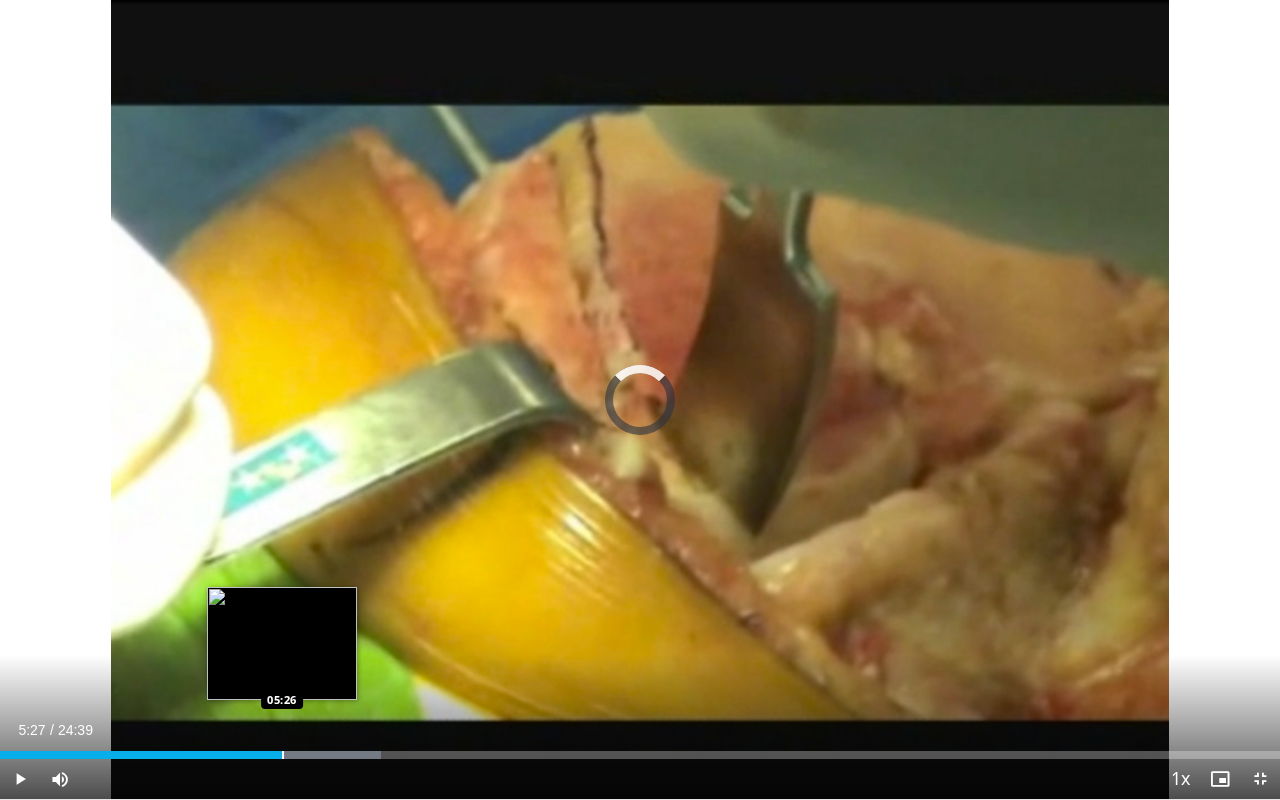 click at bounding box center [283, 755] 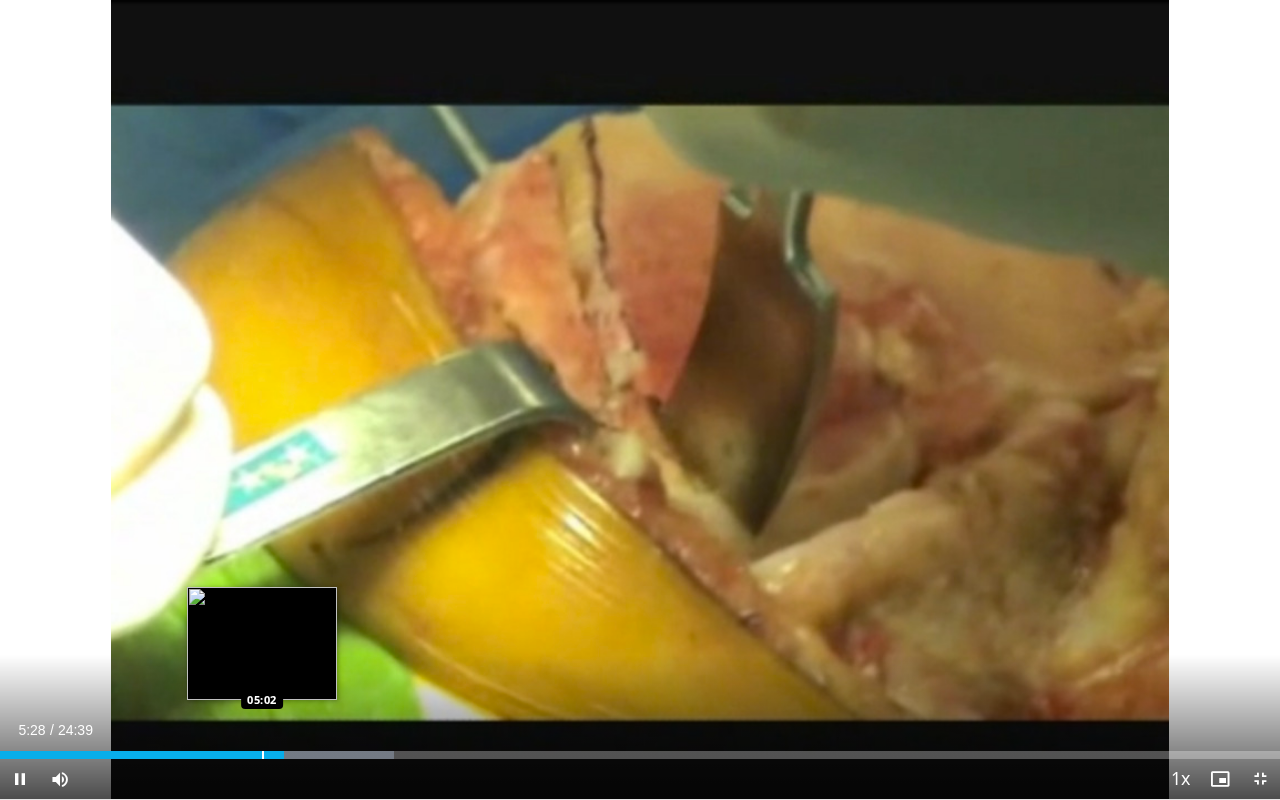 click on "Loaded :  30.81% 05:28 05:02" at bounding box center (640, 749) 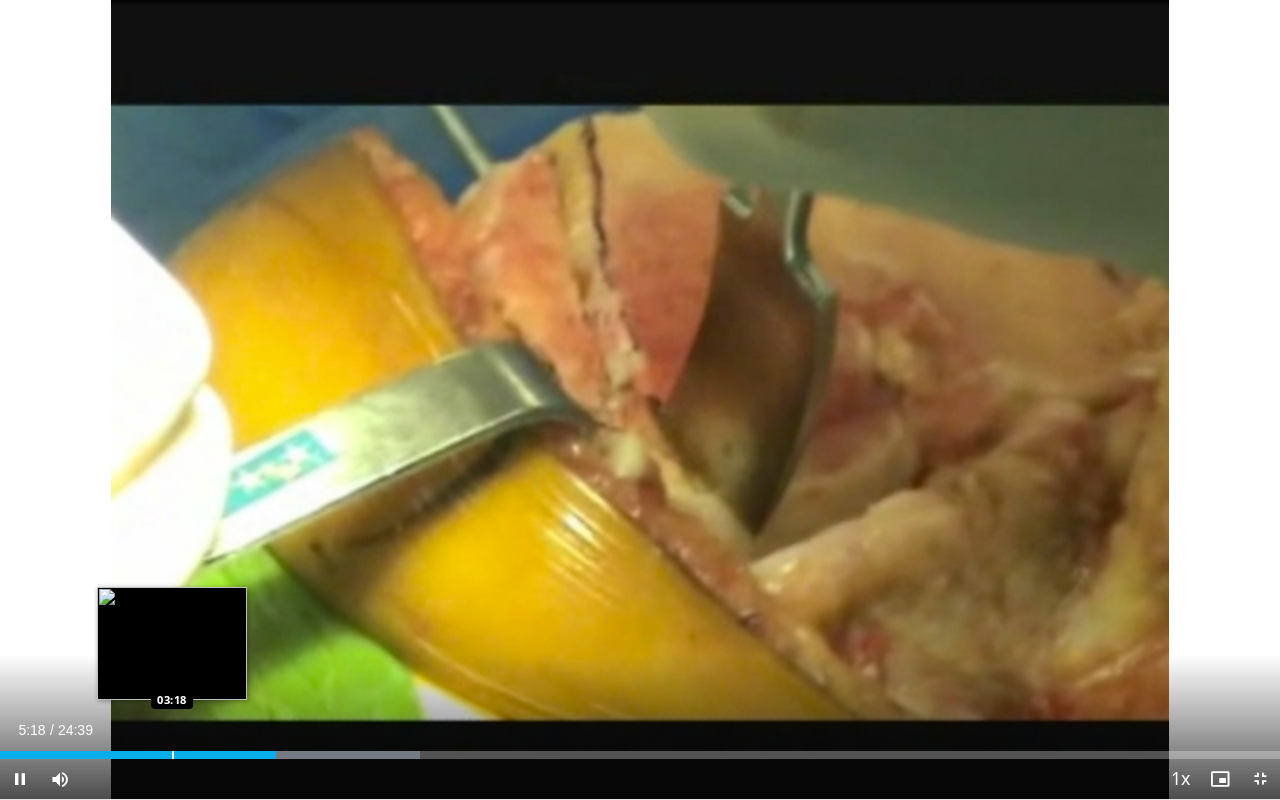 click on "Loaded :  32.83% 05:18 03:18" at bounding box center (640, 755) 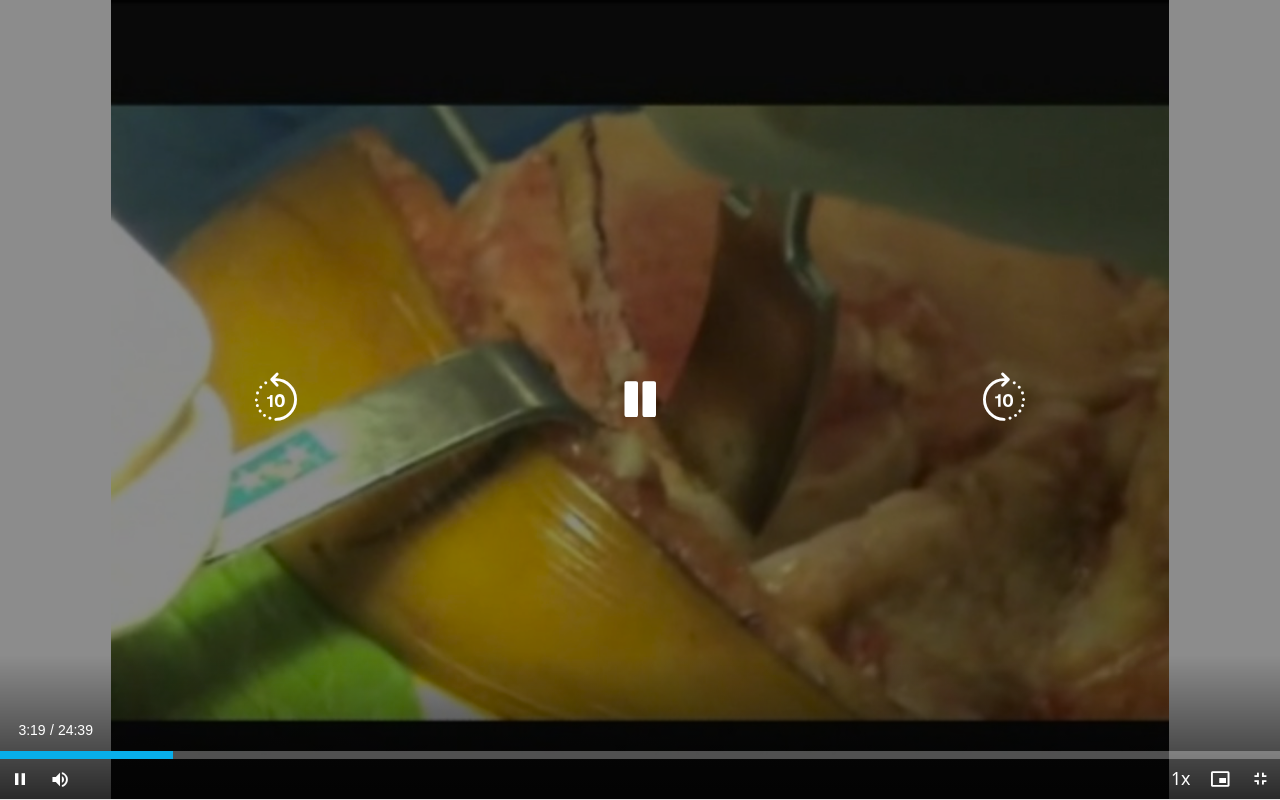 click on "10 seconds
Tap to unmute" at bounding box center (640, 399) 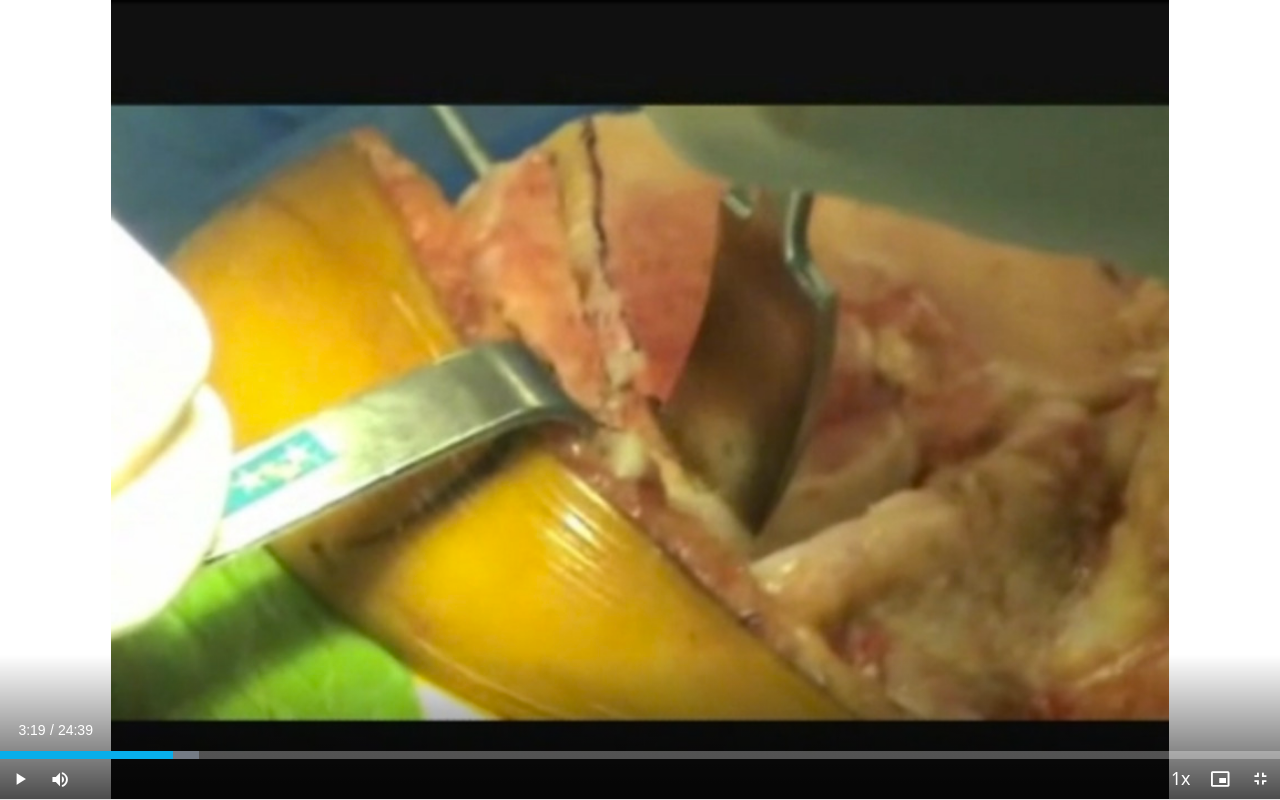 click on "10 seconds
Tap to unmute" at bounding box center (640, 399) 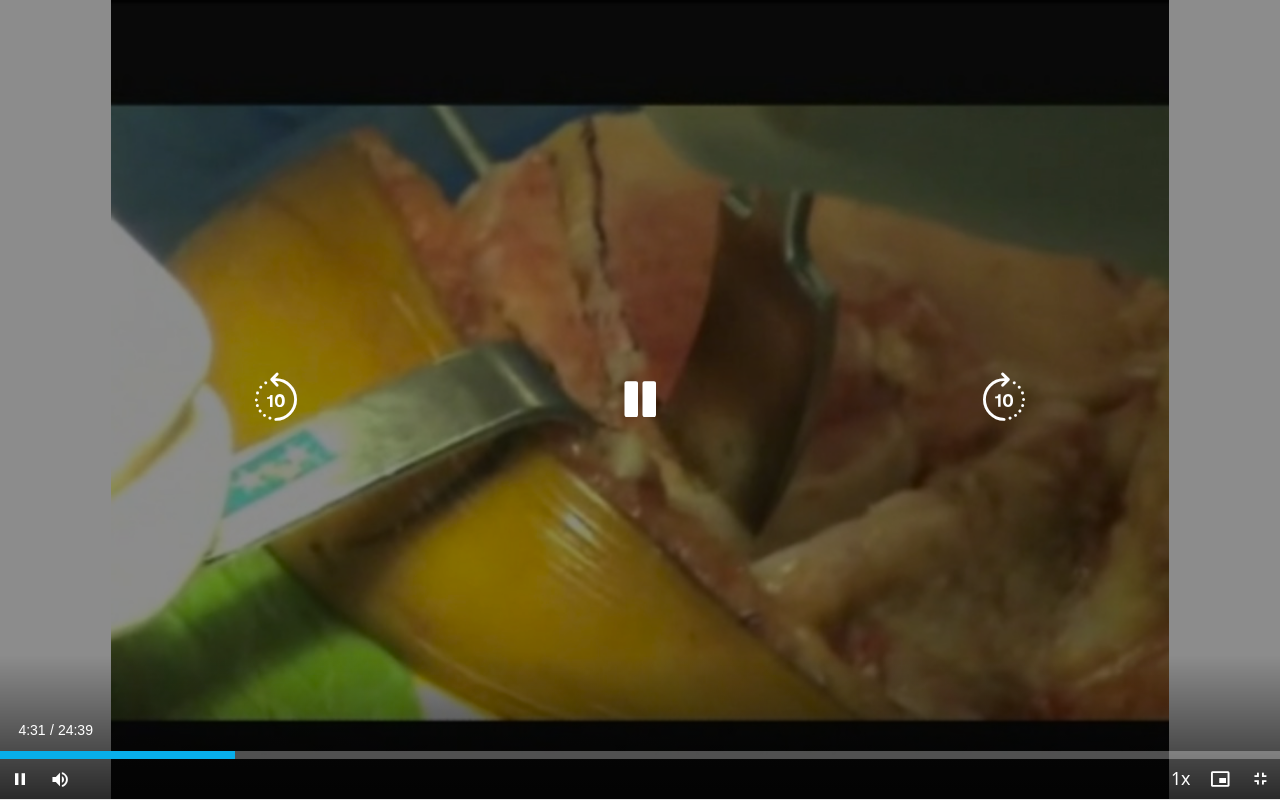 click on "10 seconds
Tap to unmute" at bounding box center (640, 399) 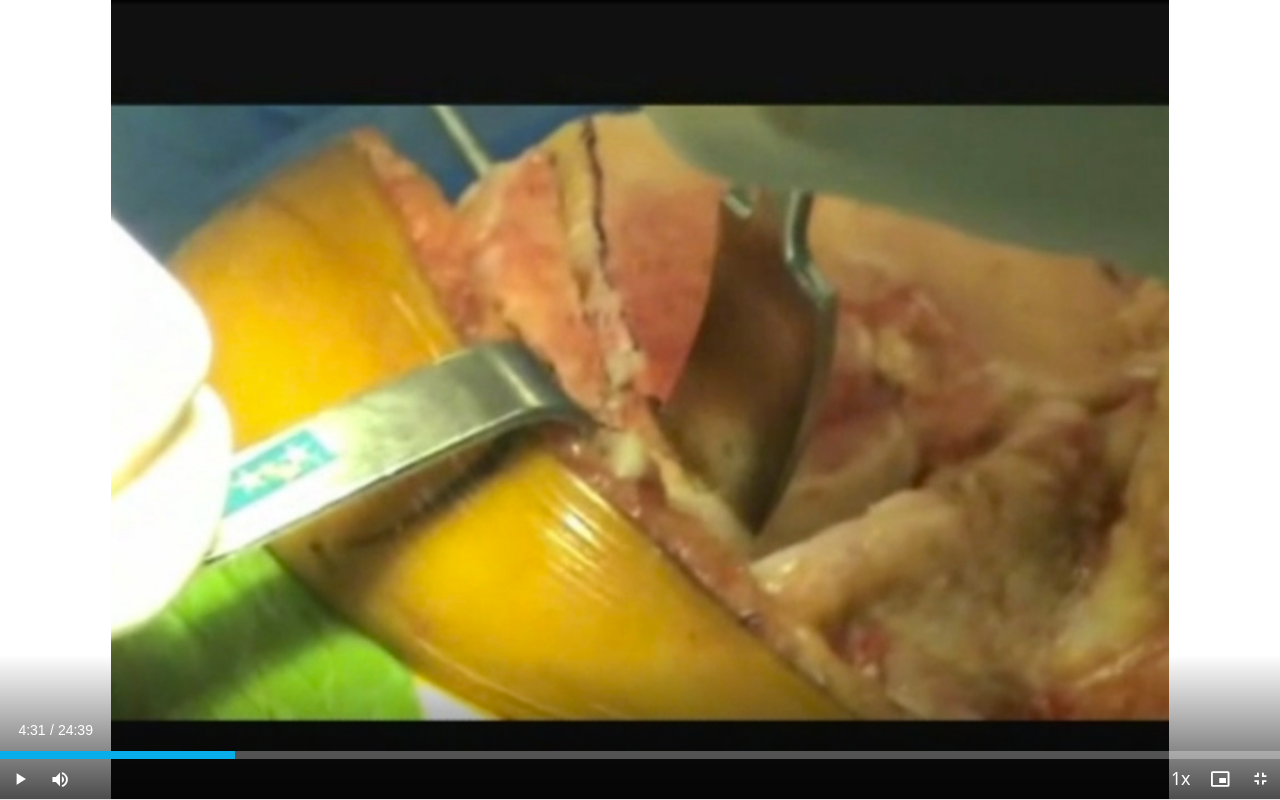 click on "10 seconds
Tap to unmute" at bounding box center (640, 399) 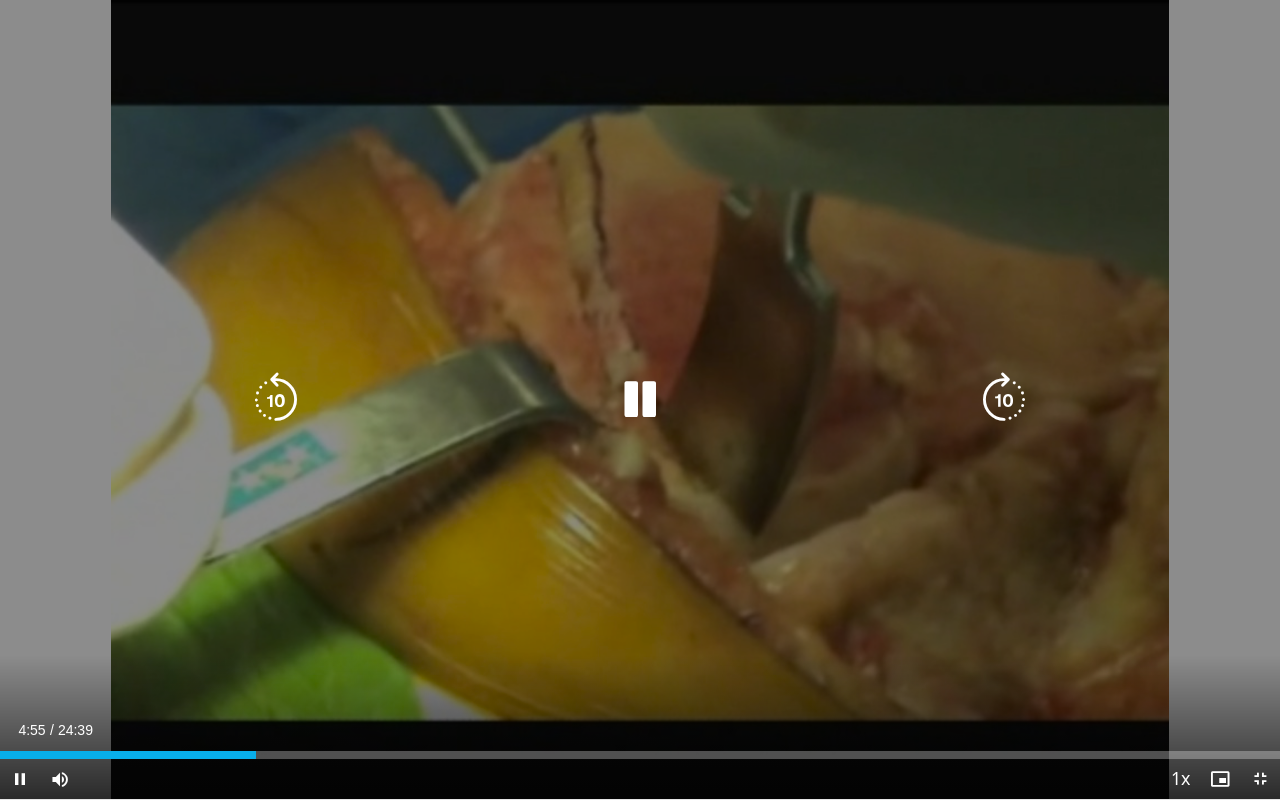 click on "10 seconds
Tap to unmute" at bounding box center [640, 399] 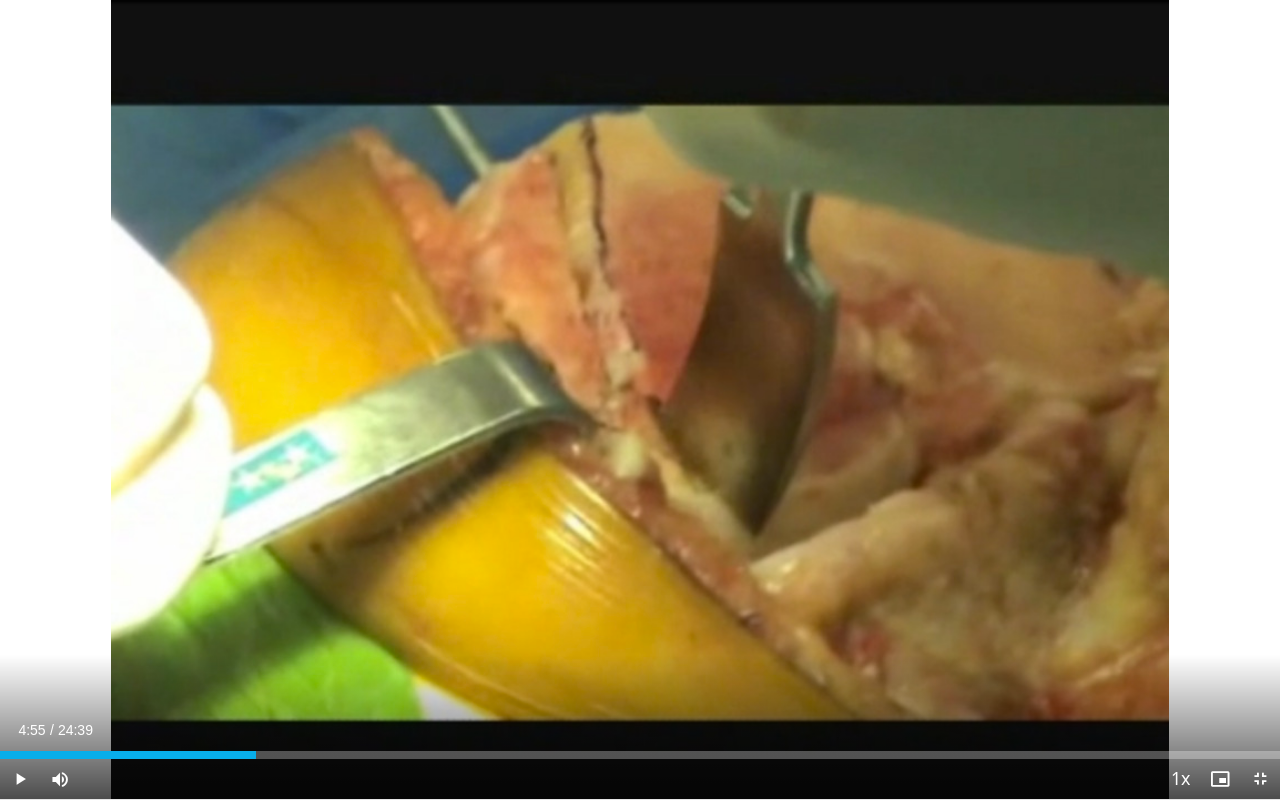 click on "10 seconds
Tap to unmute" at bounding box center [640, 399] 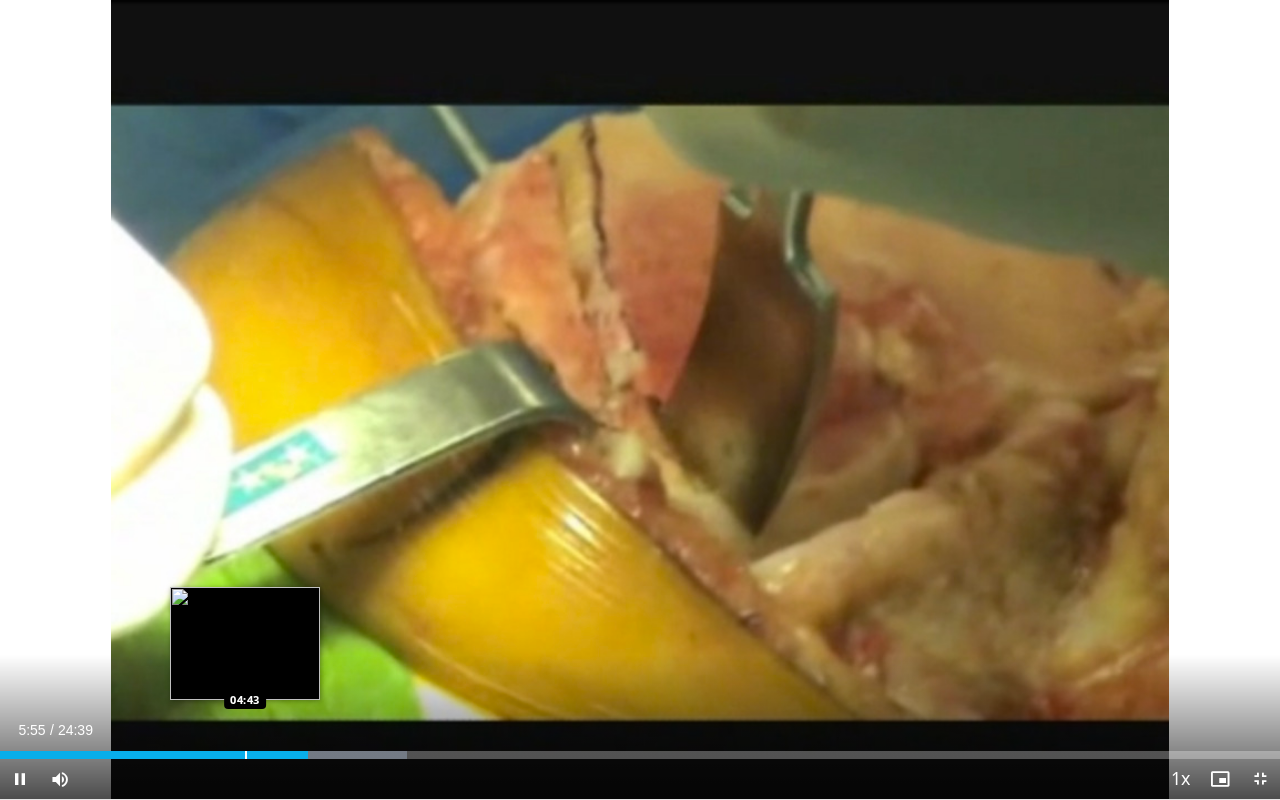 click on "Loaded :  31.76% 05:56 04:43" at bounding box center (640, 755) 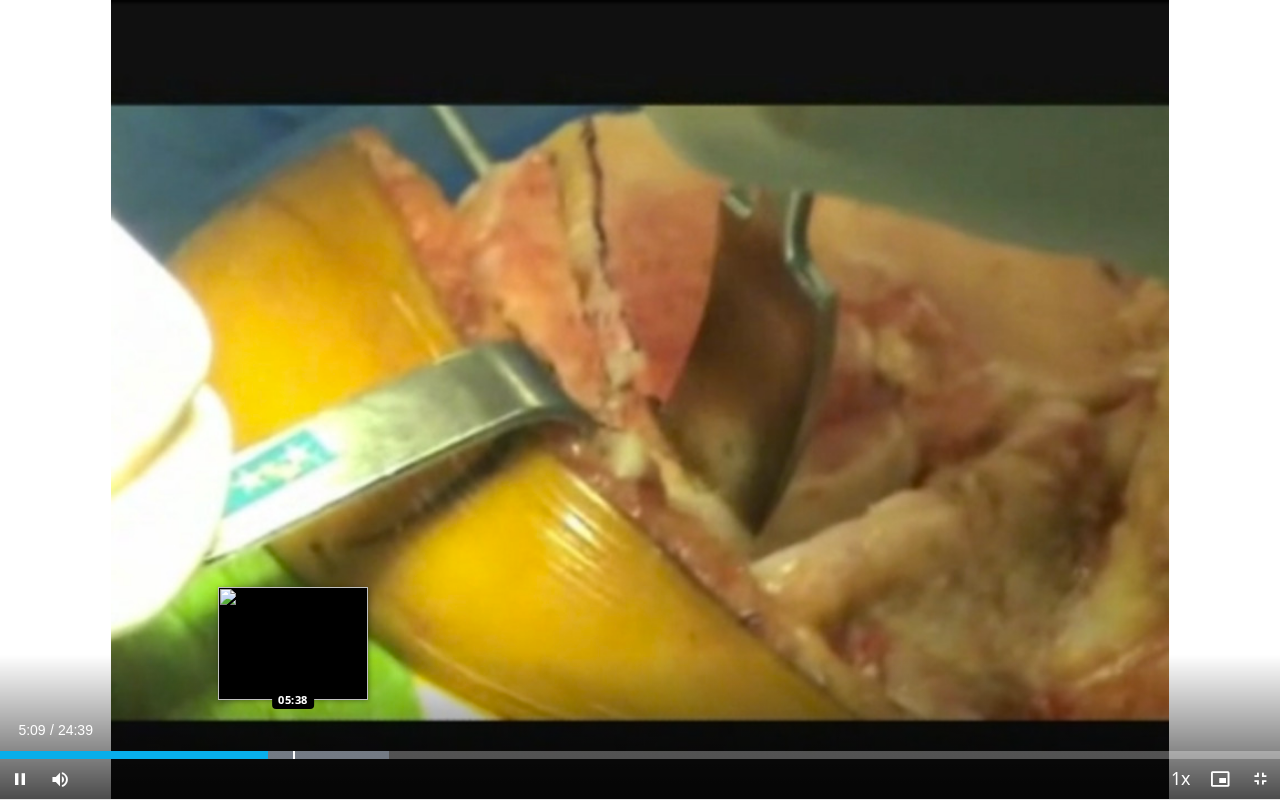 click at bounding box center (294, 755) 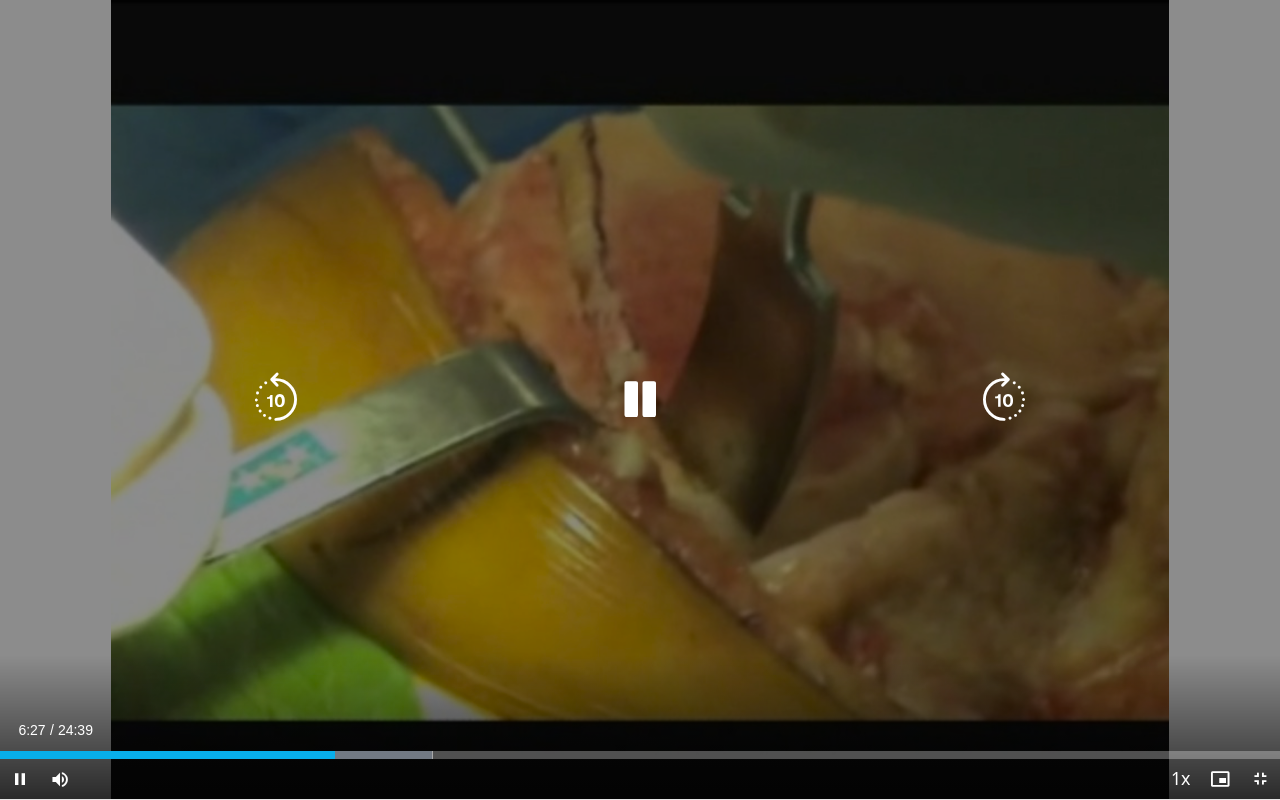 click on "10 seconds
Tap to unmute" at bounding box center (640, 399) 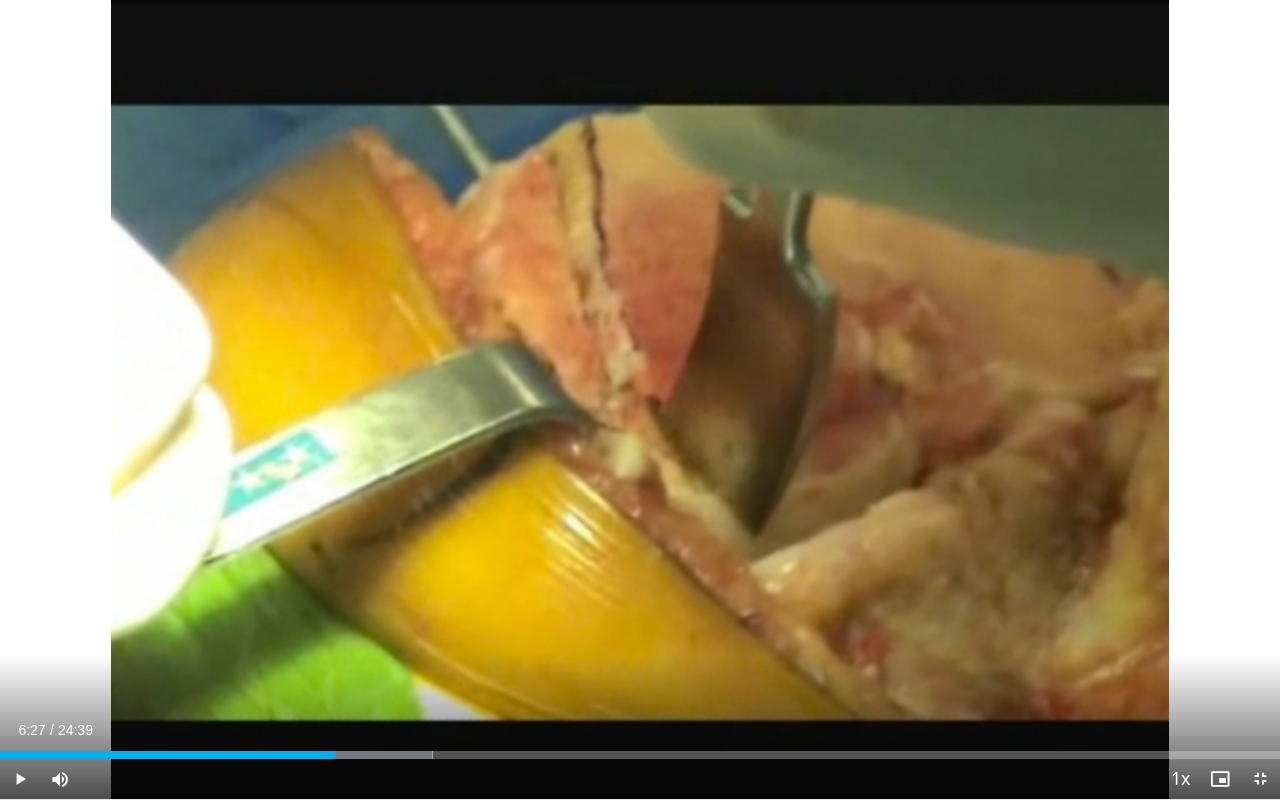 click at bounding box center [20, 779] 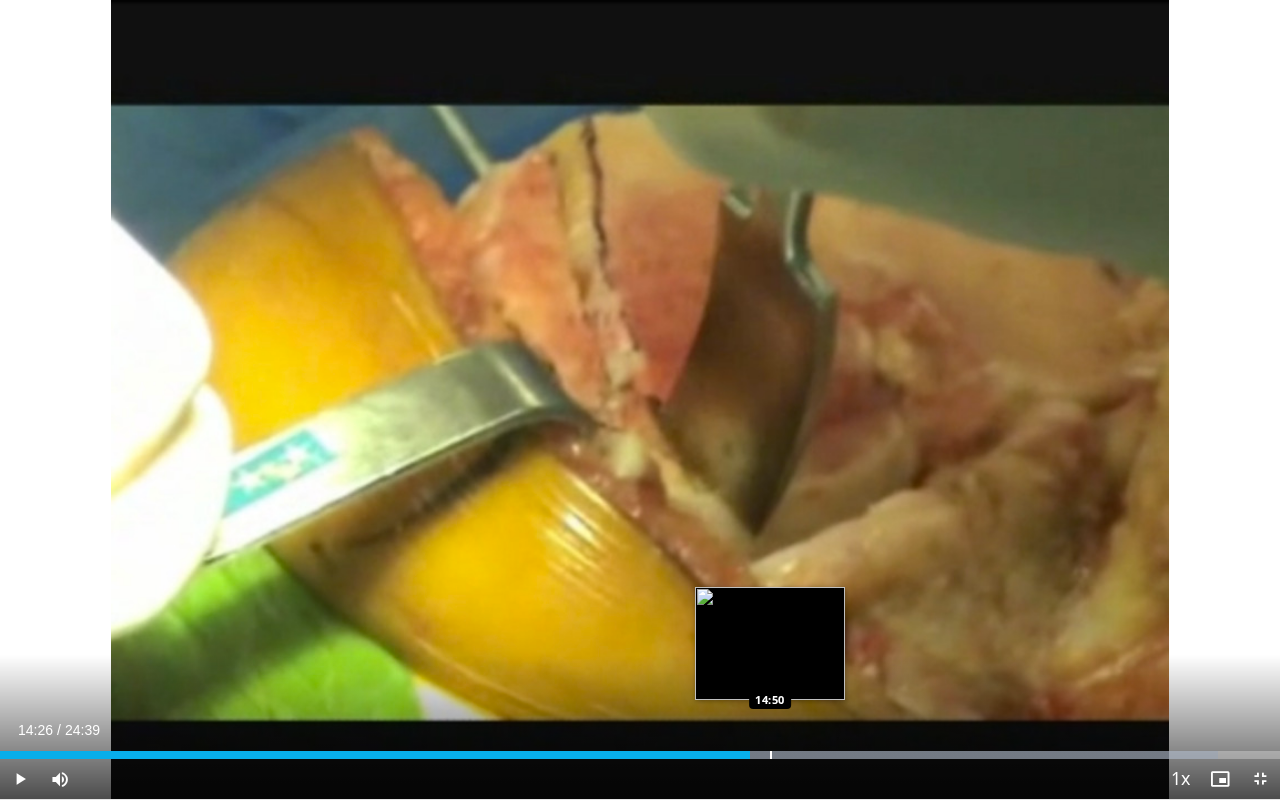 click at bounding box center (771, 755) 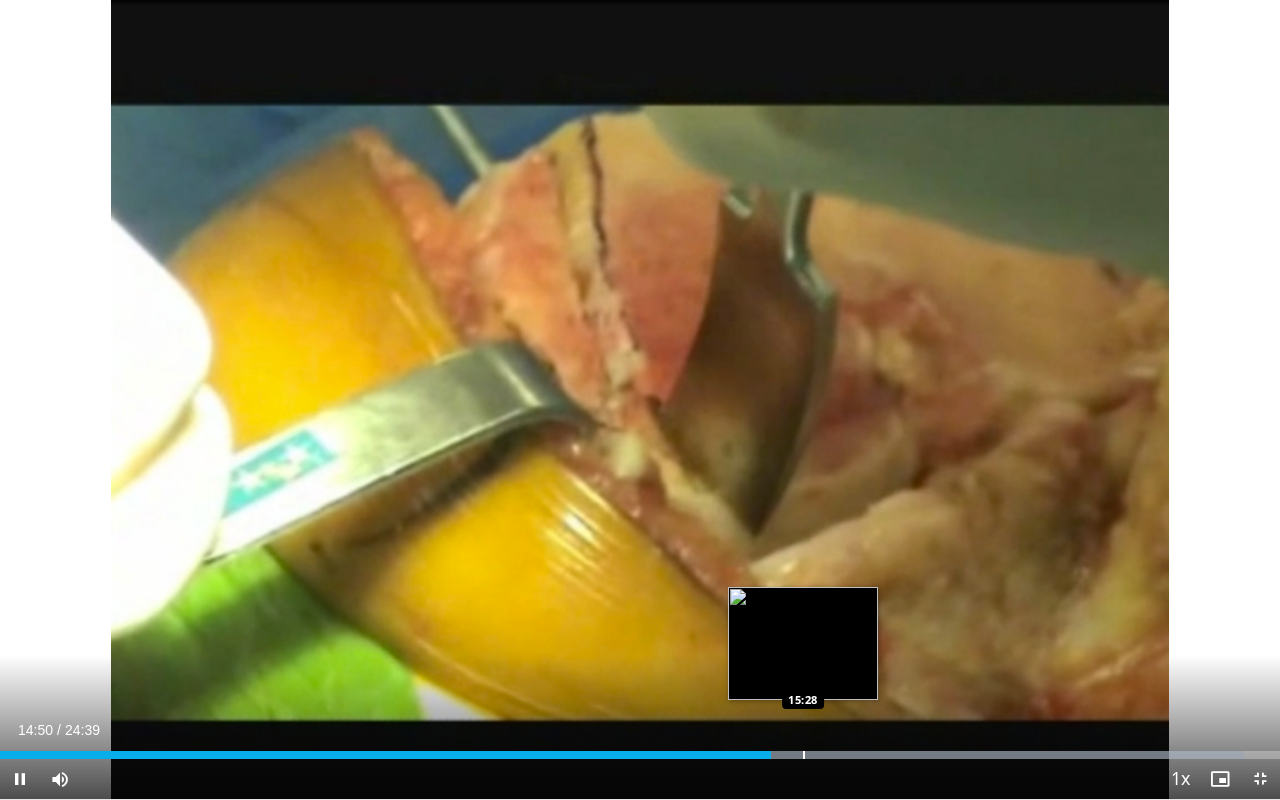 click at bounding box center (804, 755) 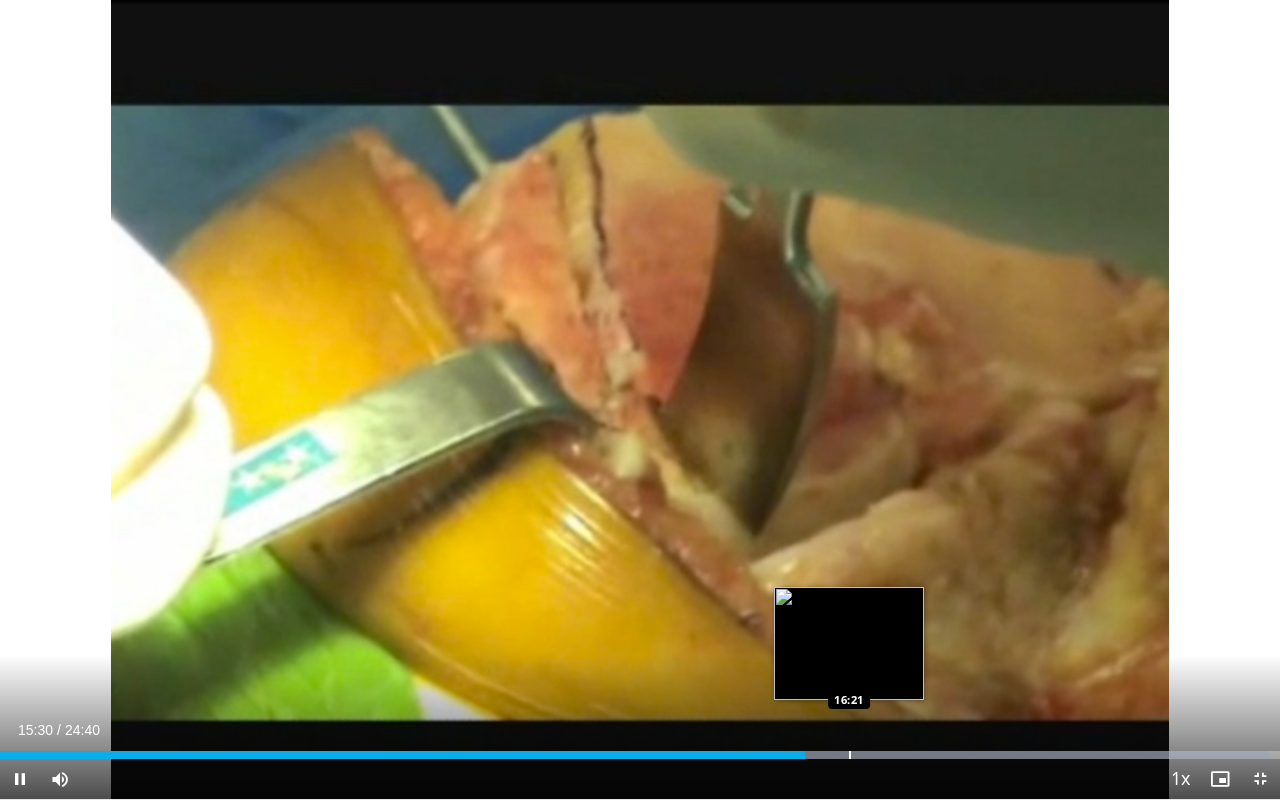 click on "Loaded :  99.17% 15:30 16:21" at bounding box center (640, 749) 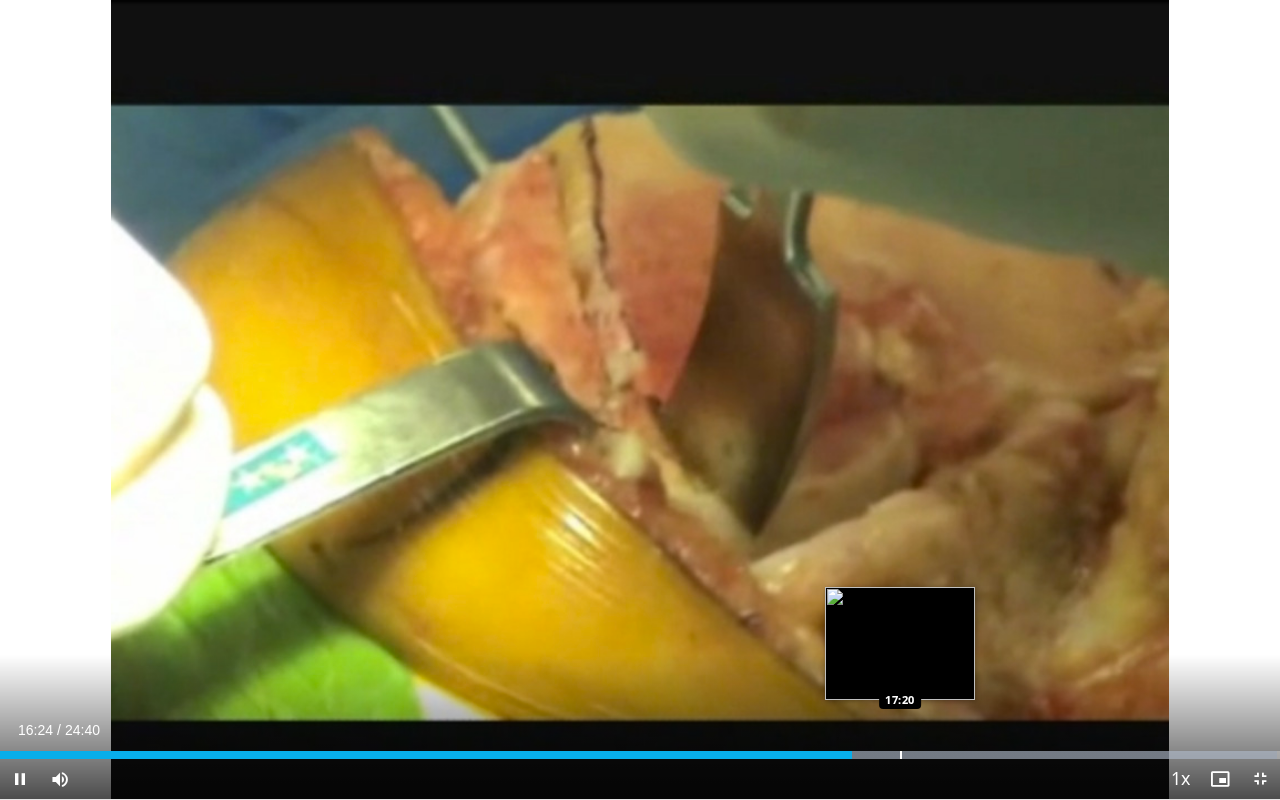 click at bounding box center [901, 755] 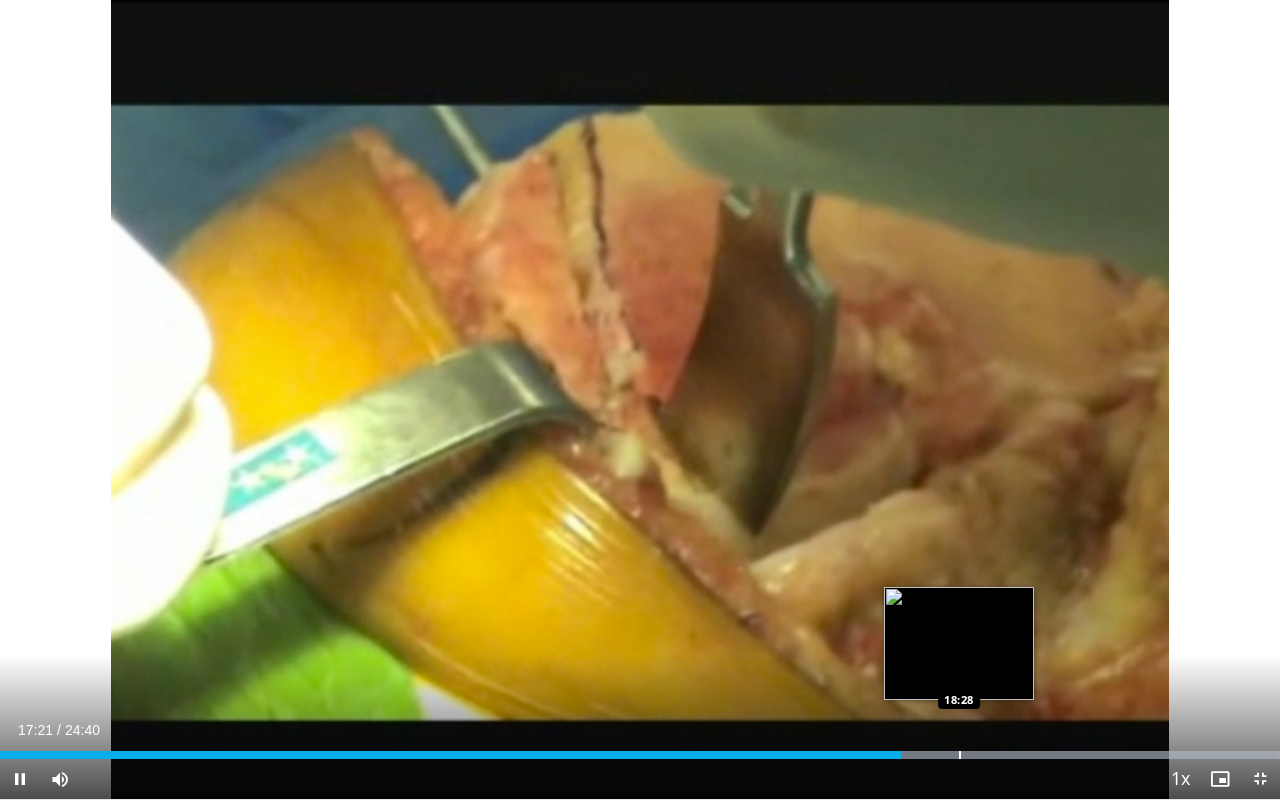 click at bounding box center [960, 755] 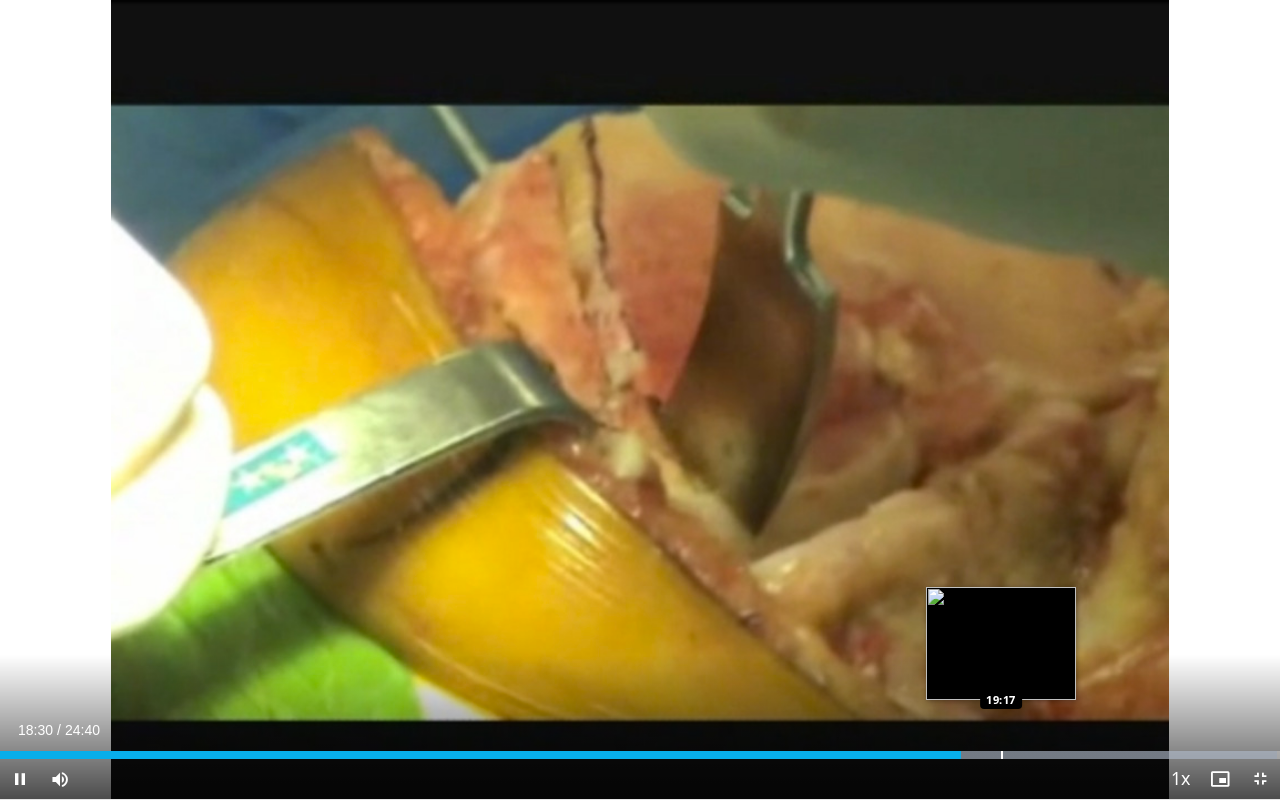click at bounding box center [1002, 755] 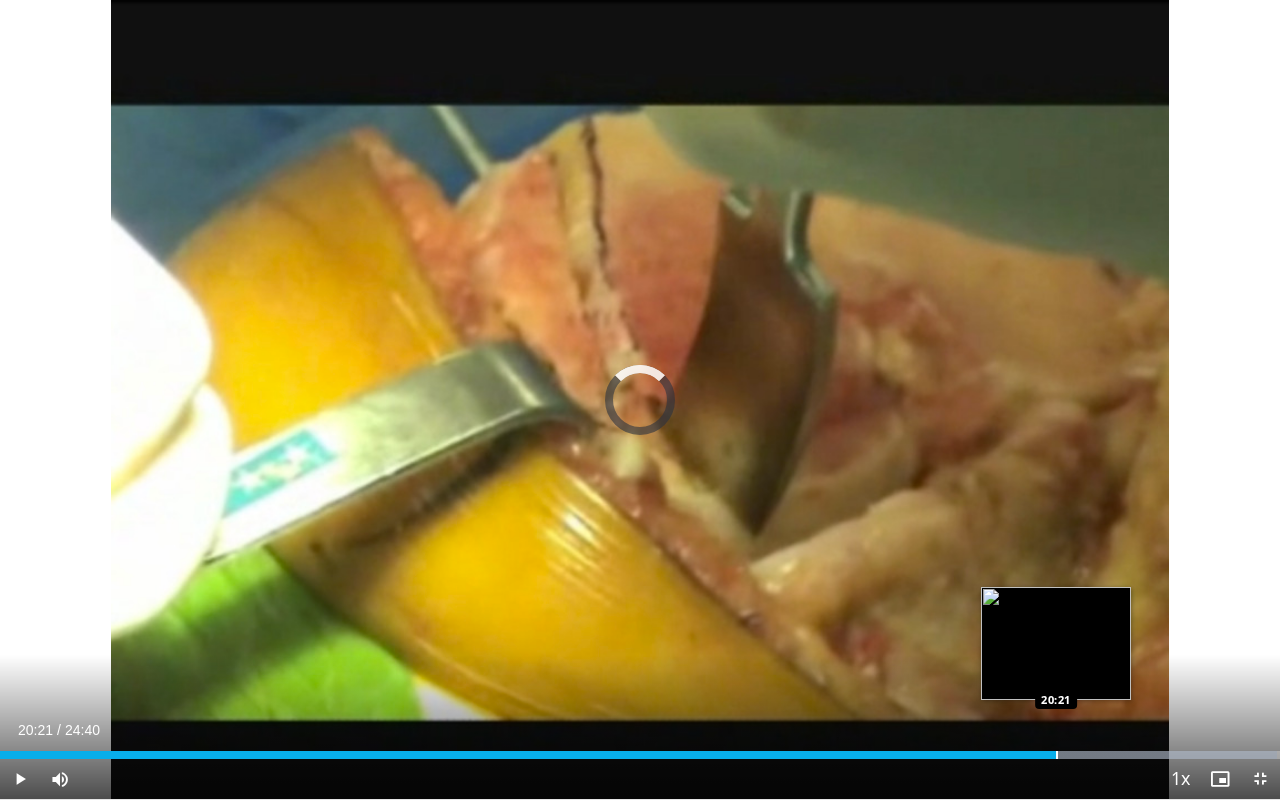click at bounding box center [1057, 755] 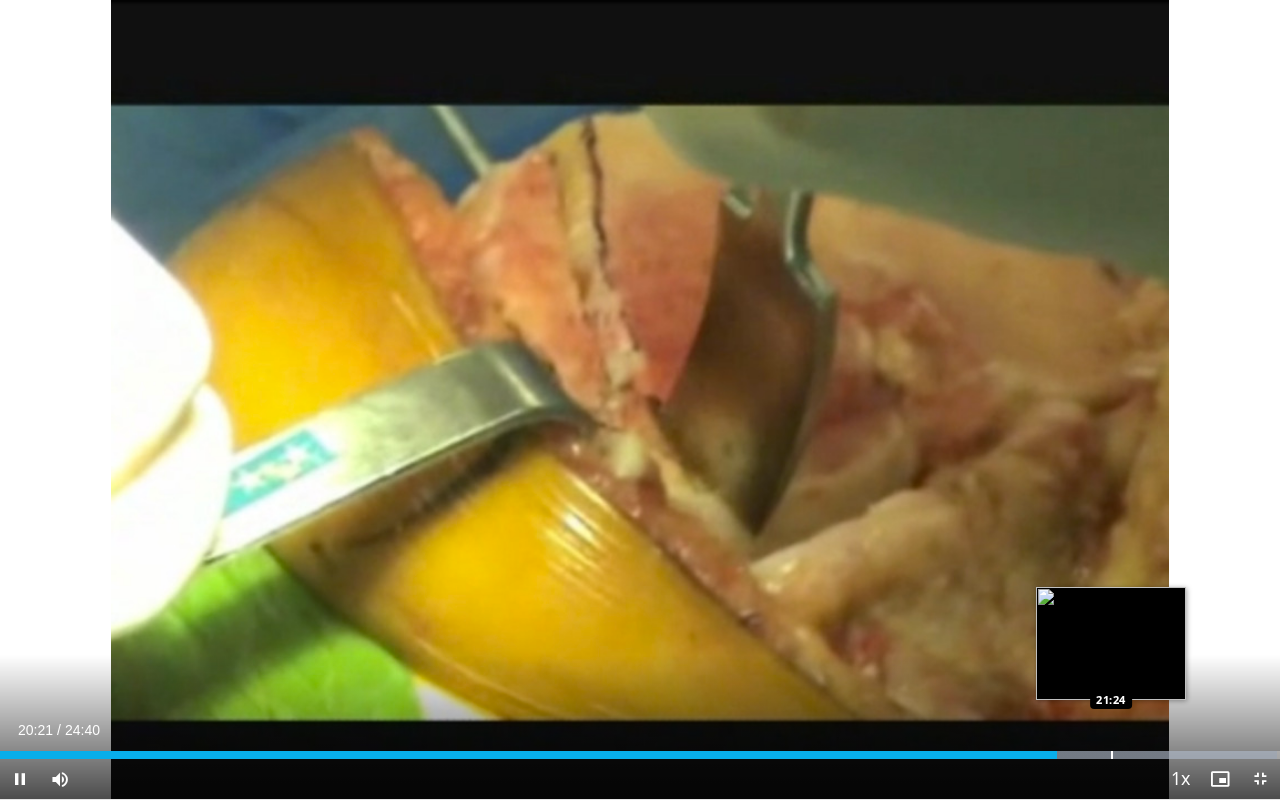 click at bounding box center [1112, 755] 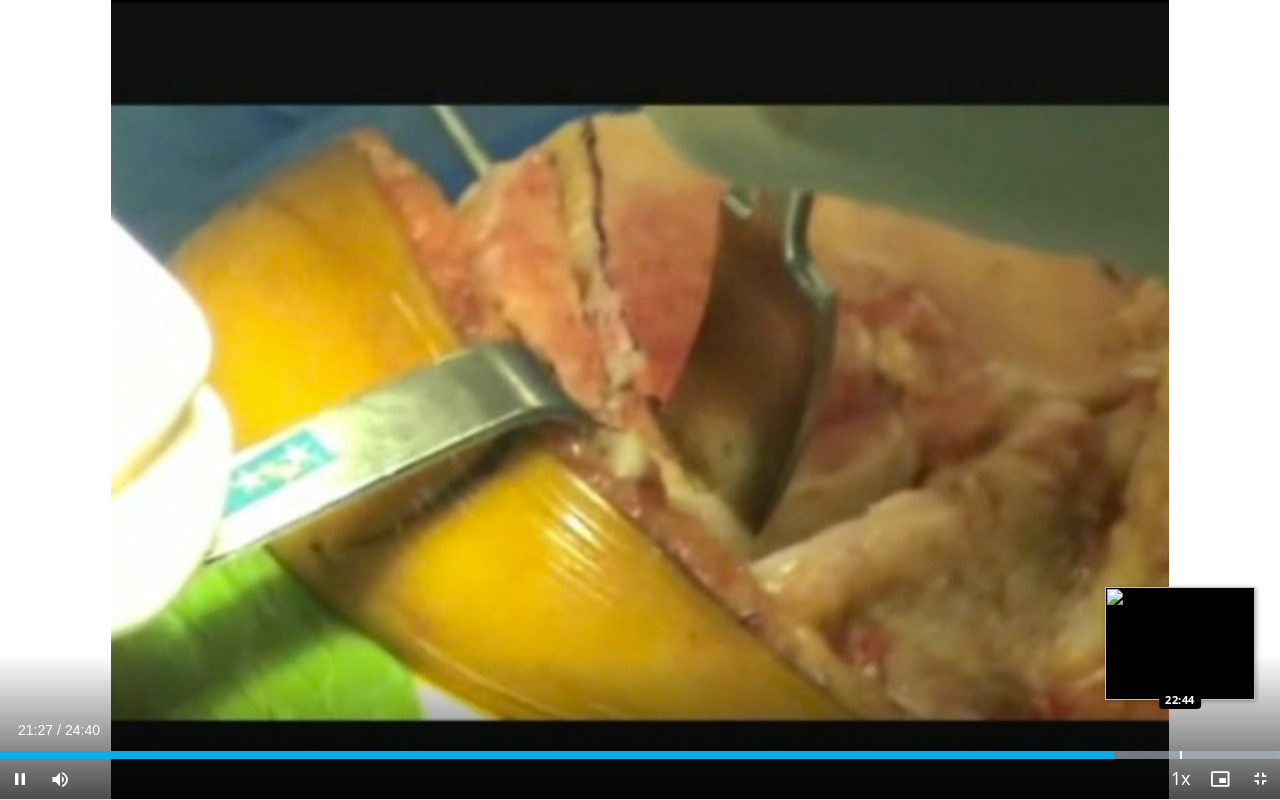 click at bounding box center (1181, 755) 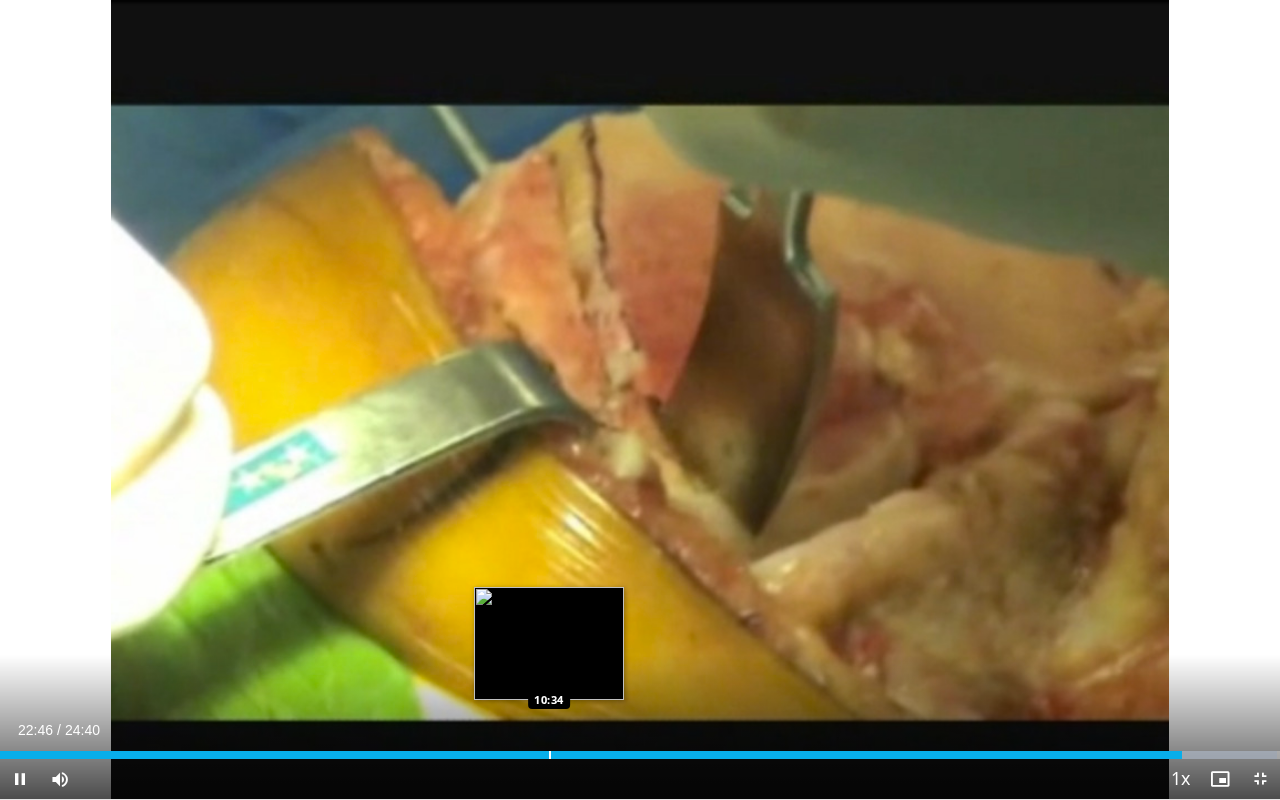 click on "Loaded :  99.73% 22:46 10:34" at bounding box center (640, 749) 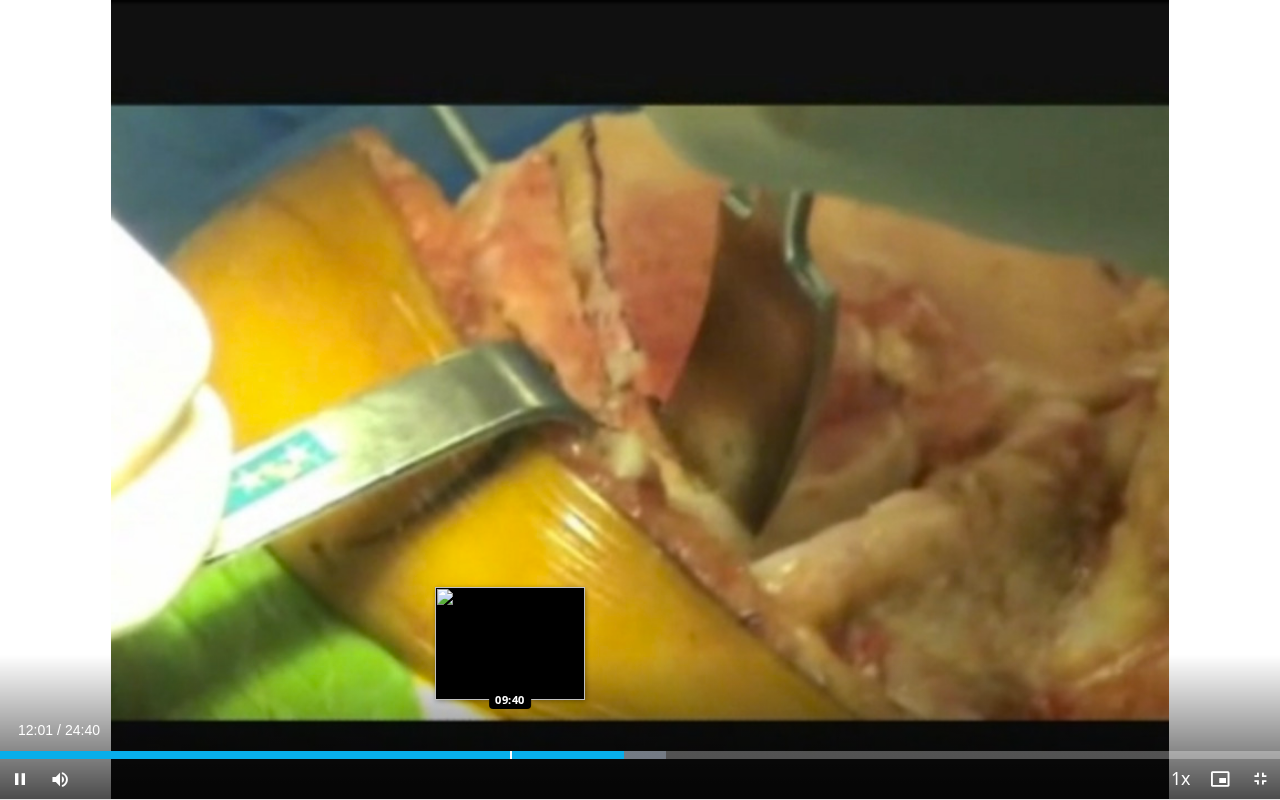 click on "12:01" at bounding box center [312, 755] 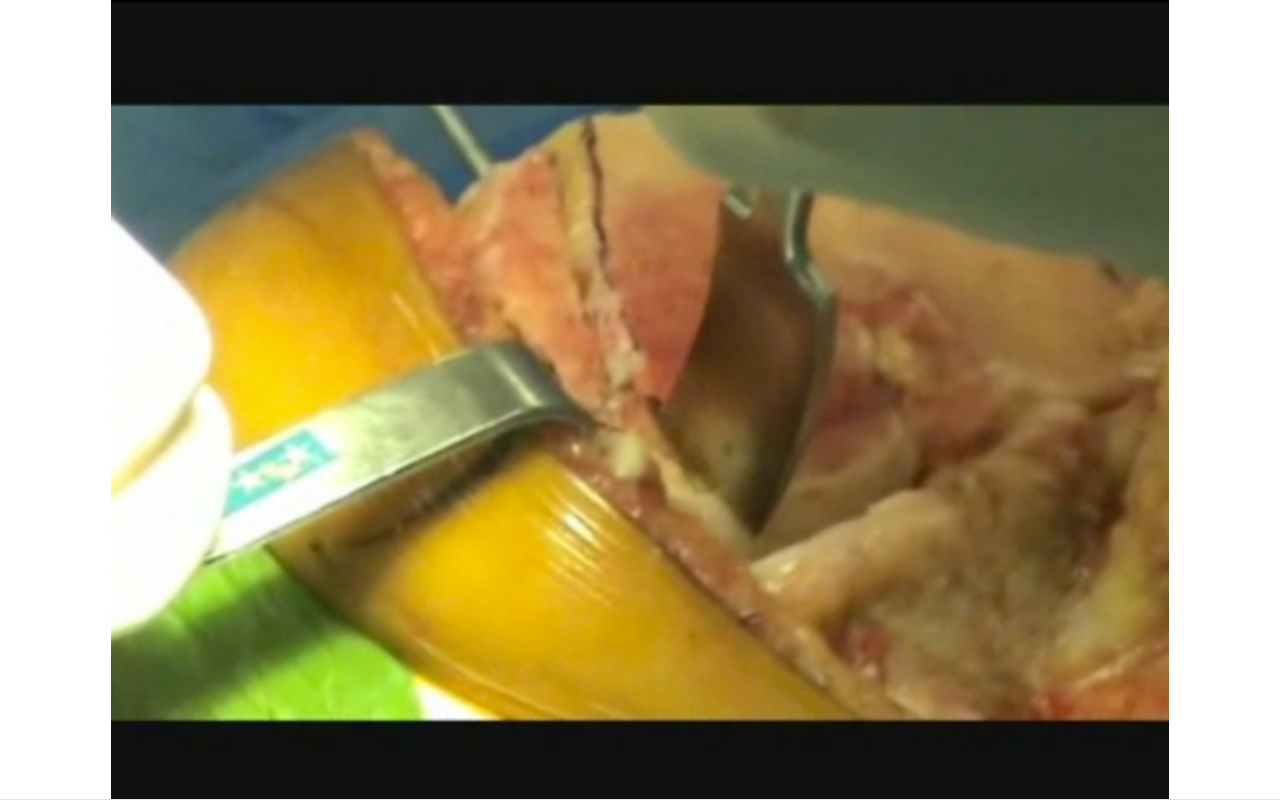 click on "10 seconds
Tap to unmute" at bounding box center [640, 399] 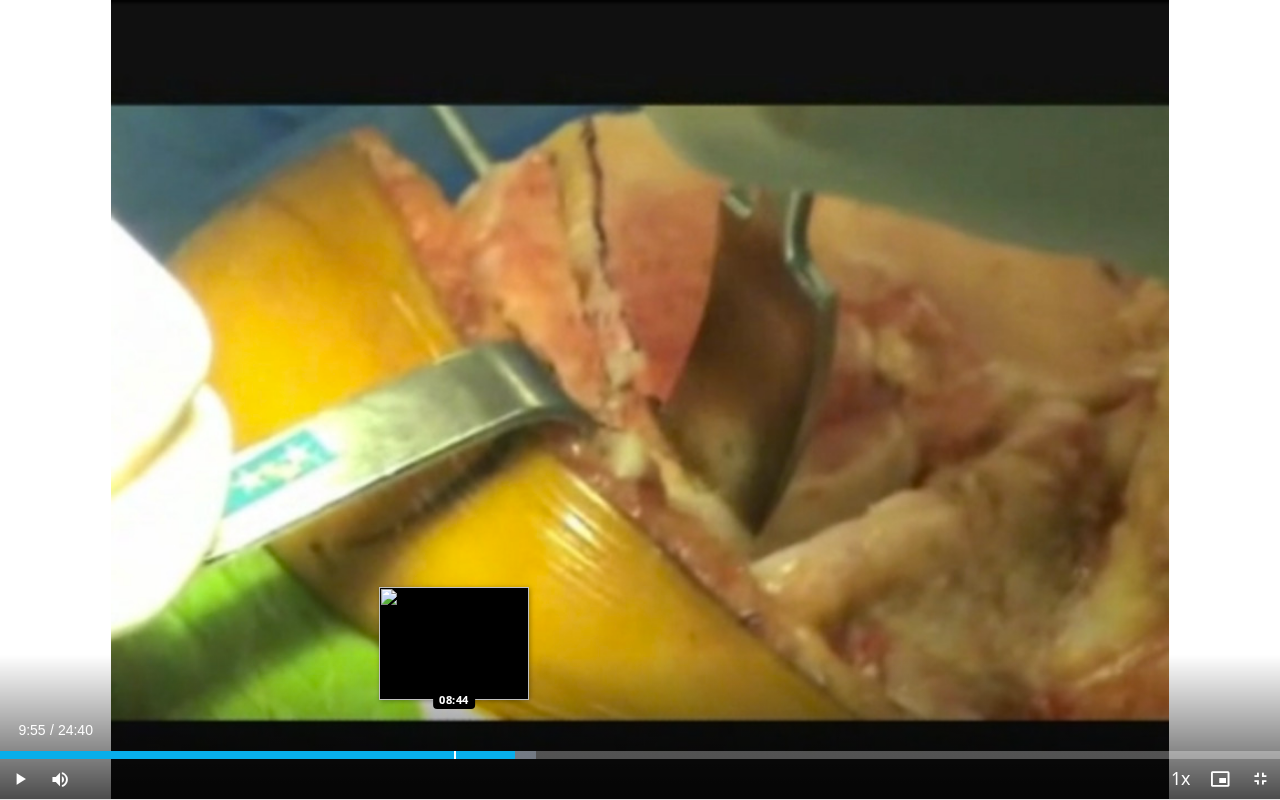 click at bounding box center [455, 755] 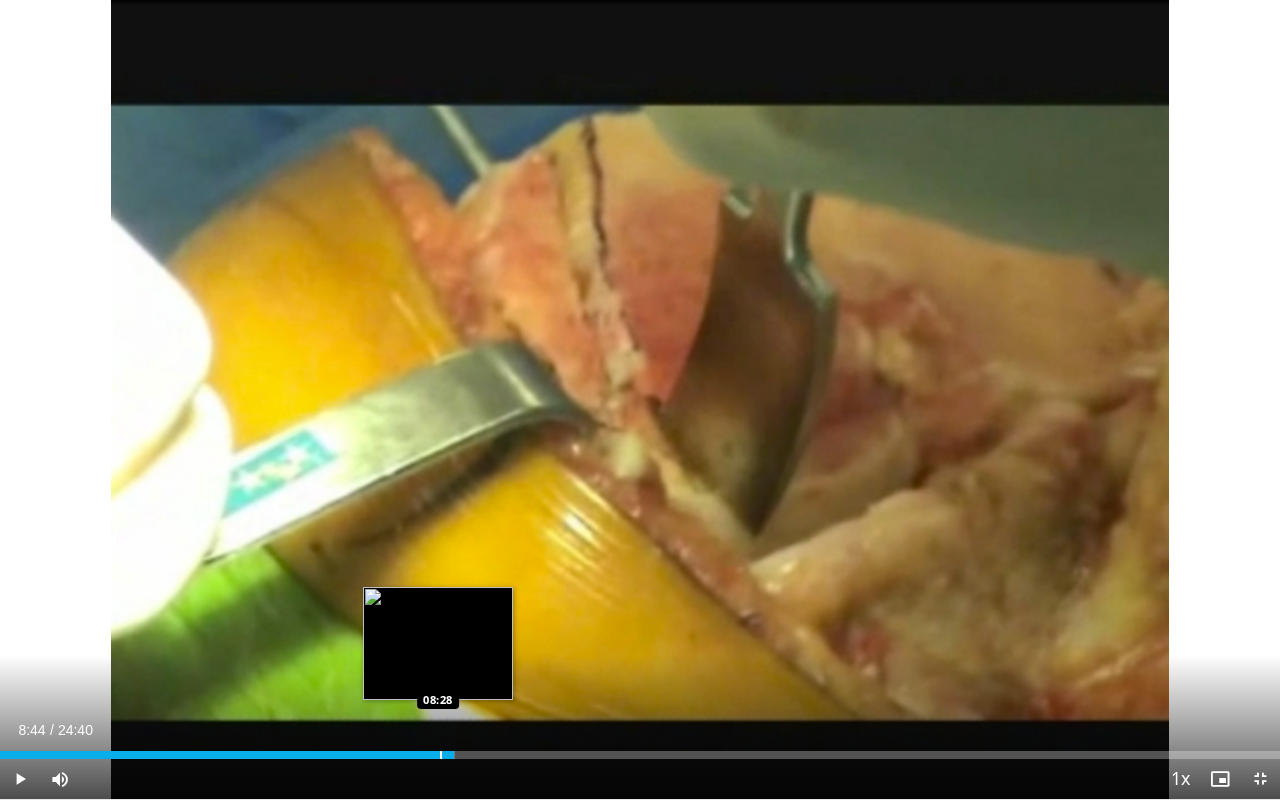 click on "Loaded :  35.56% 08:44 08:28" at bounding box center (640, 749) 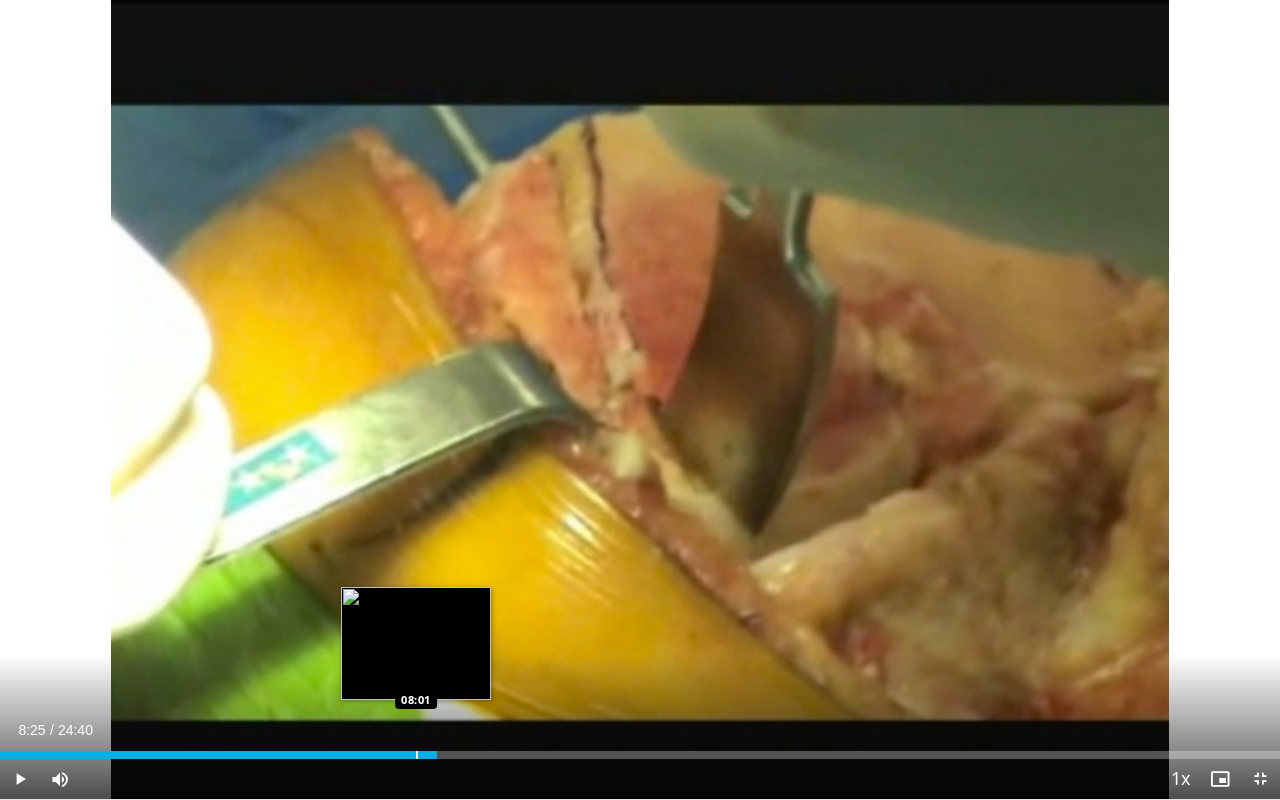 click at bounding box center [417, 755] 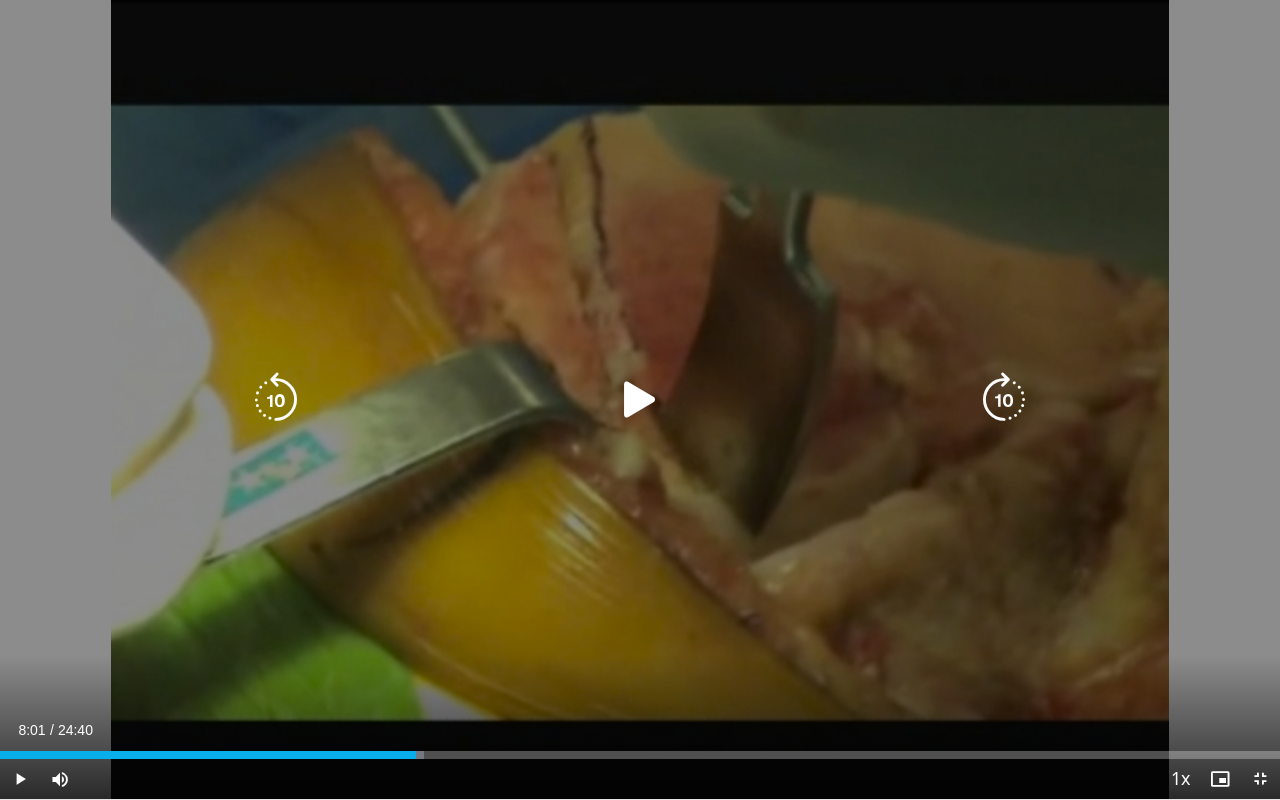 click on "10 seconds
Tap to unmute" at bounding box center (640, 399) 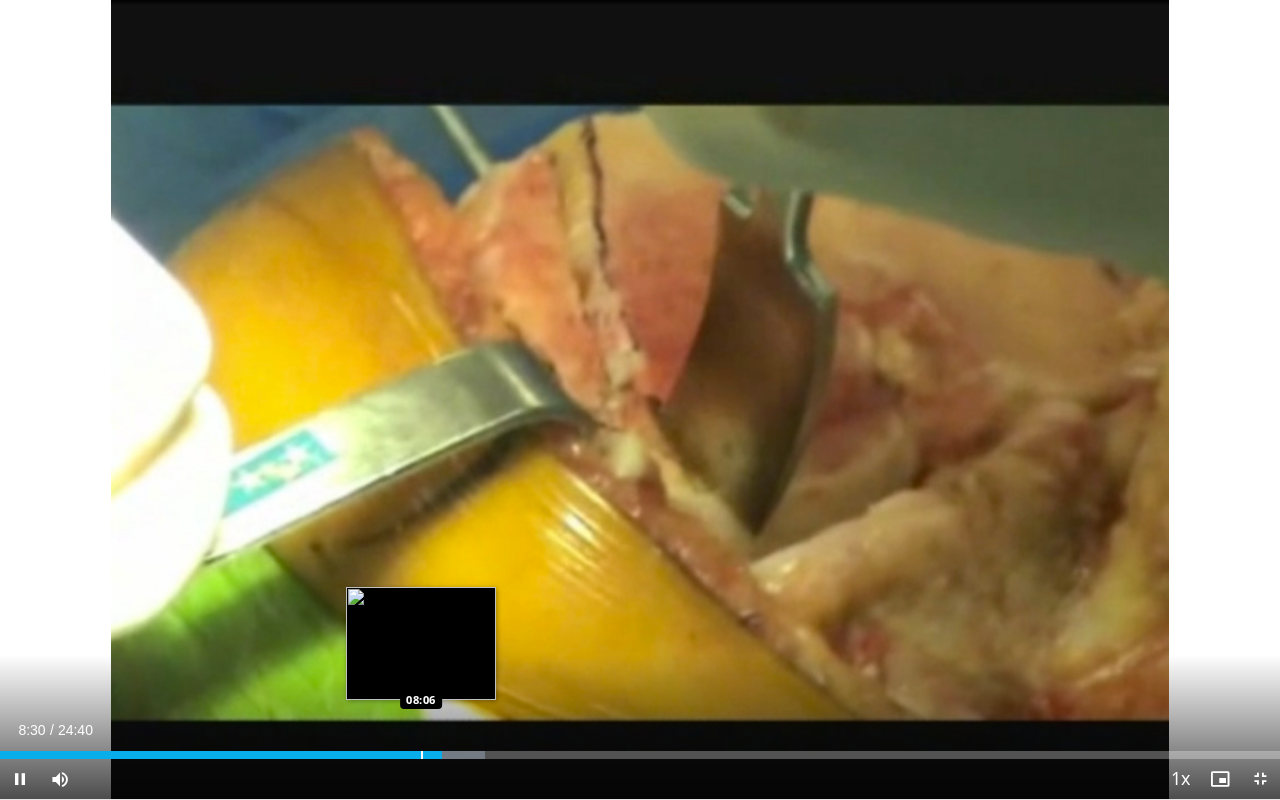click at bounding box center (422, 755) 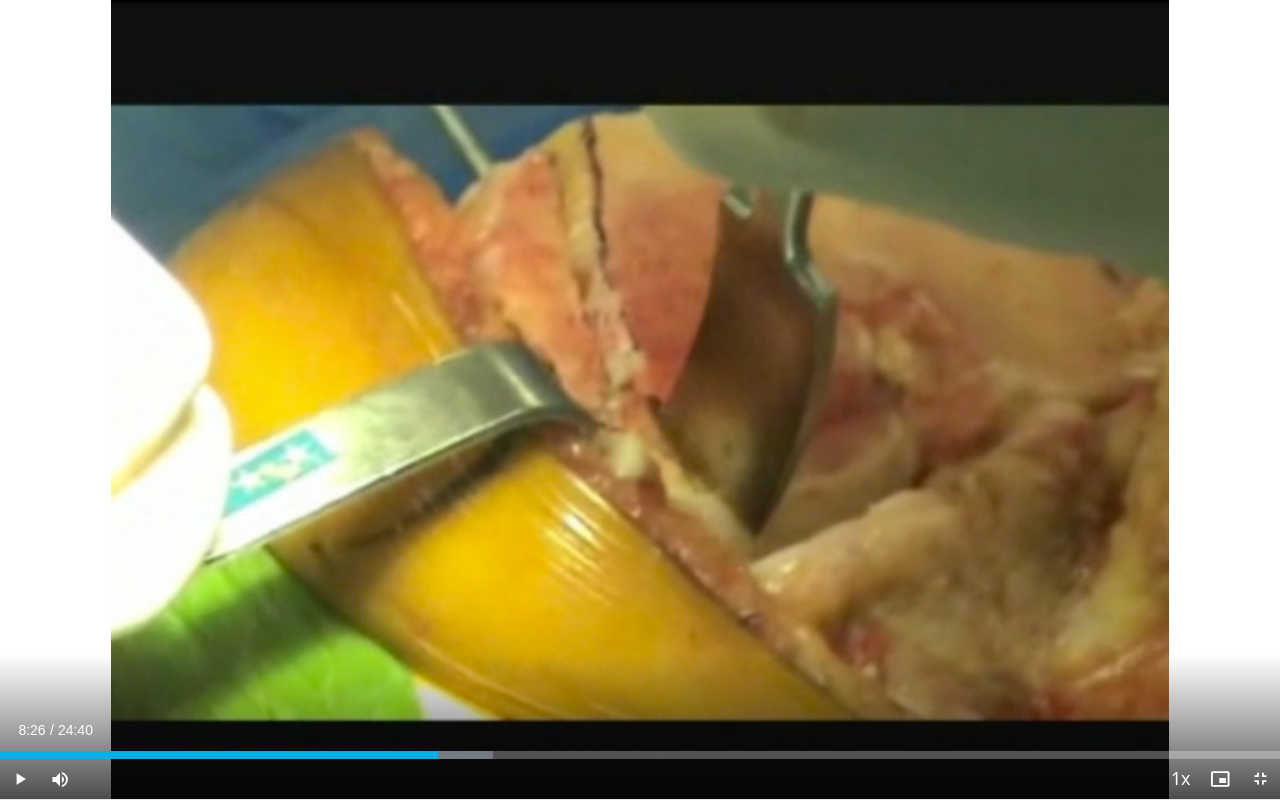 click on "Current Time  8:26 / Duration  24:40 Play Skip Backward Skip Forward Mute Loaded :  38.51% 08:26 09:08 Stream Type  LIVE Seek to live, currently behind live LIVE   1x Playback Rate 0.5x 0.75x 1x , selected 1.25x 1.5x 1.75x 2x Chapters Chapters Descriptions descriptions off , selected Captions captions off , selected Audio Track en (Main) , selected Exit Fullscreen Enable picture-in-picture mode" at bounding box center [640, 779] 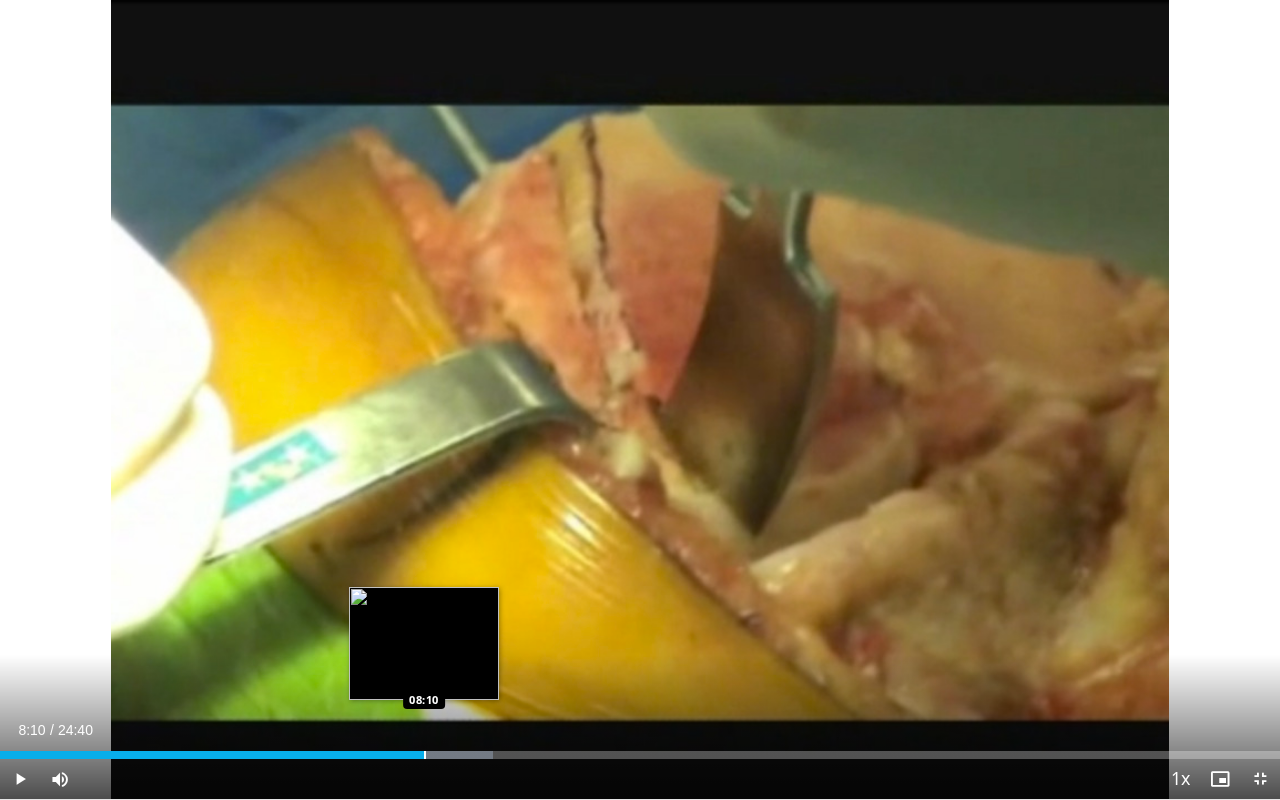 click at bounding box center [425, 755] 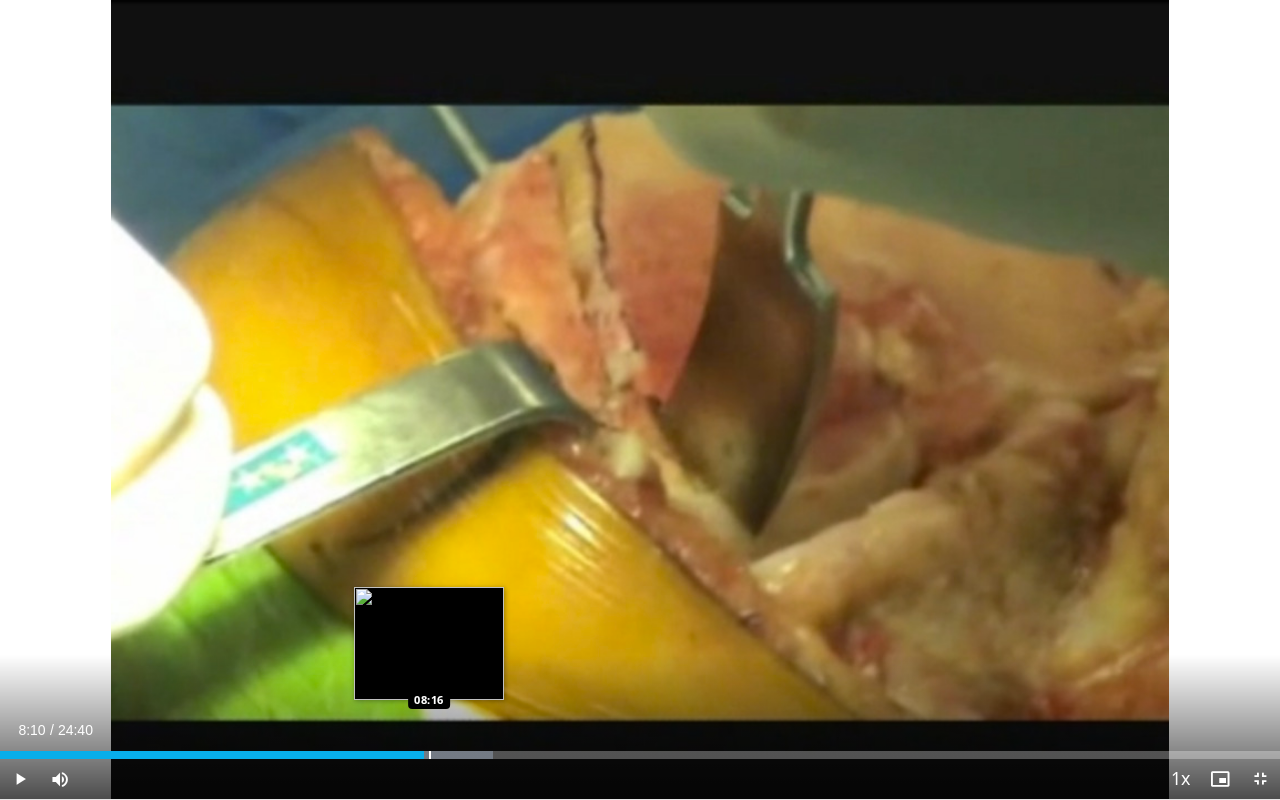 click at bounding box center (430, 755) 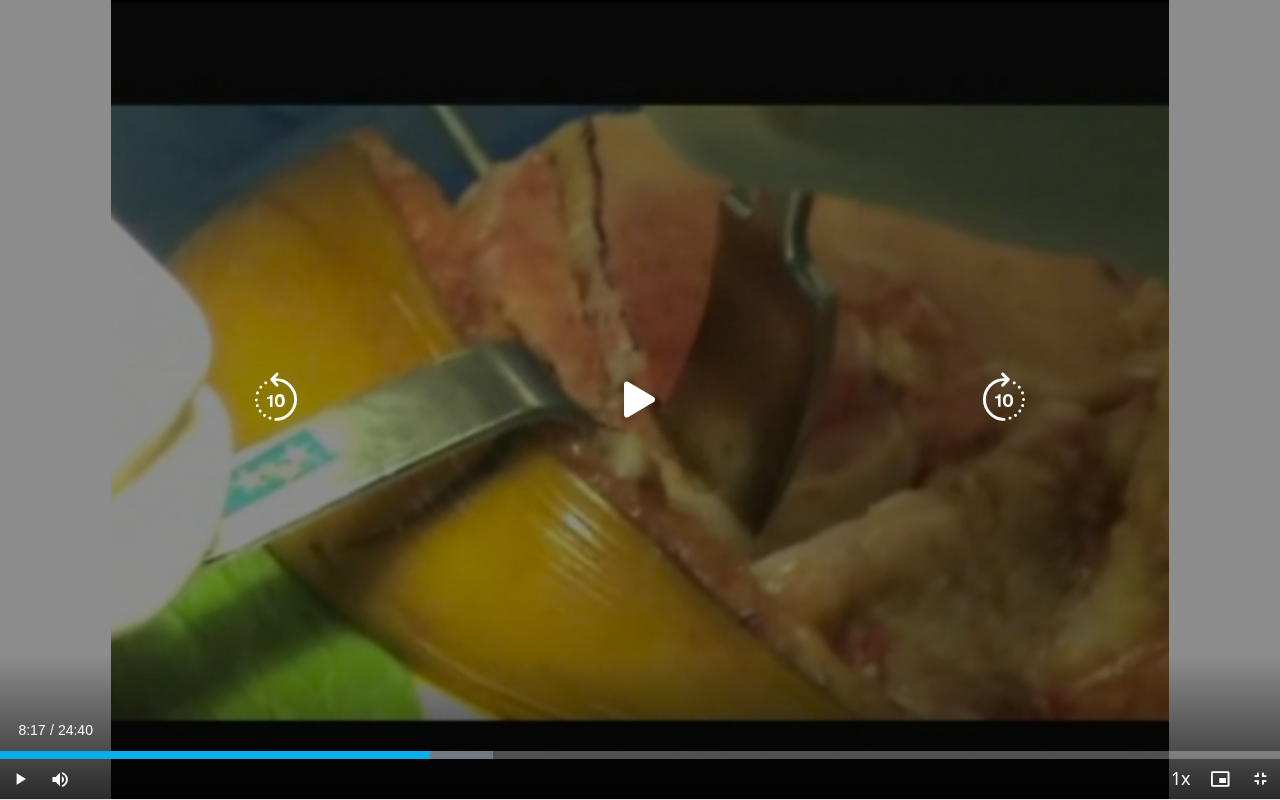 click on "10 seconds
Tap to unmute" at bounding box center (640, 399) 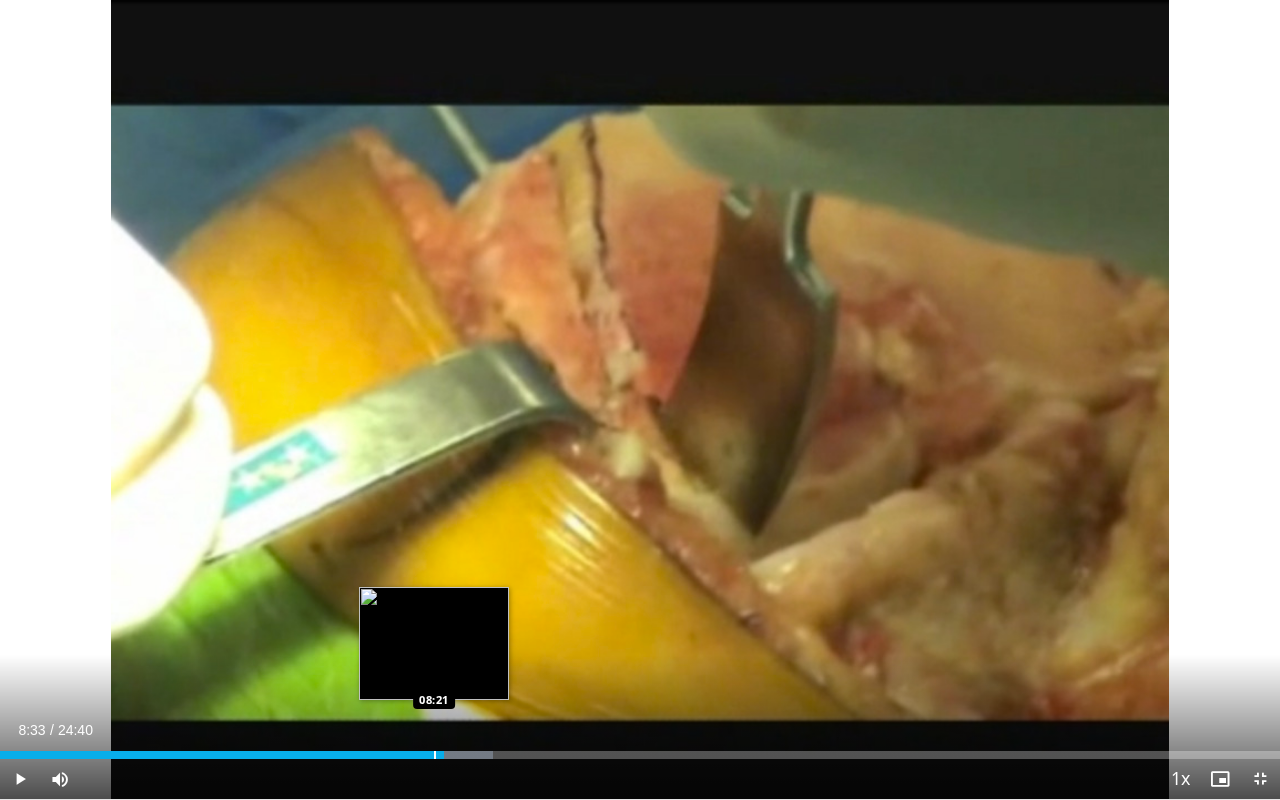 click at bounding box center [435, 755] 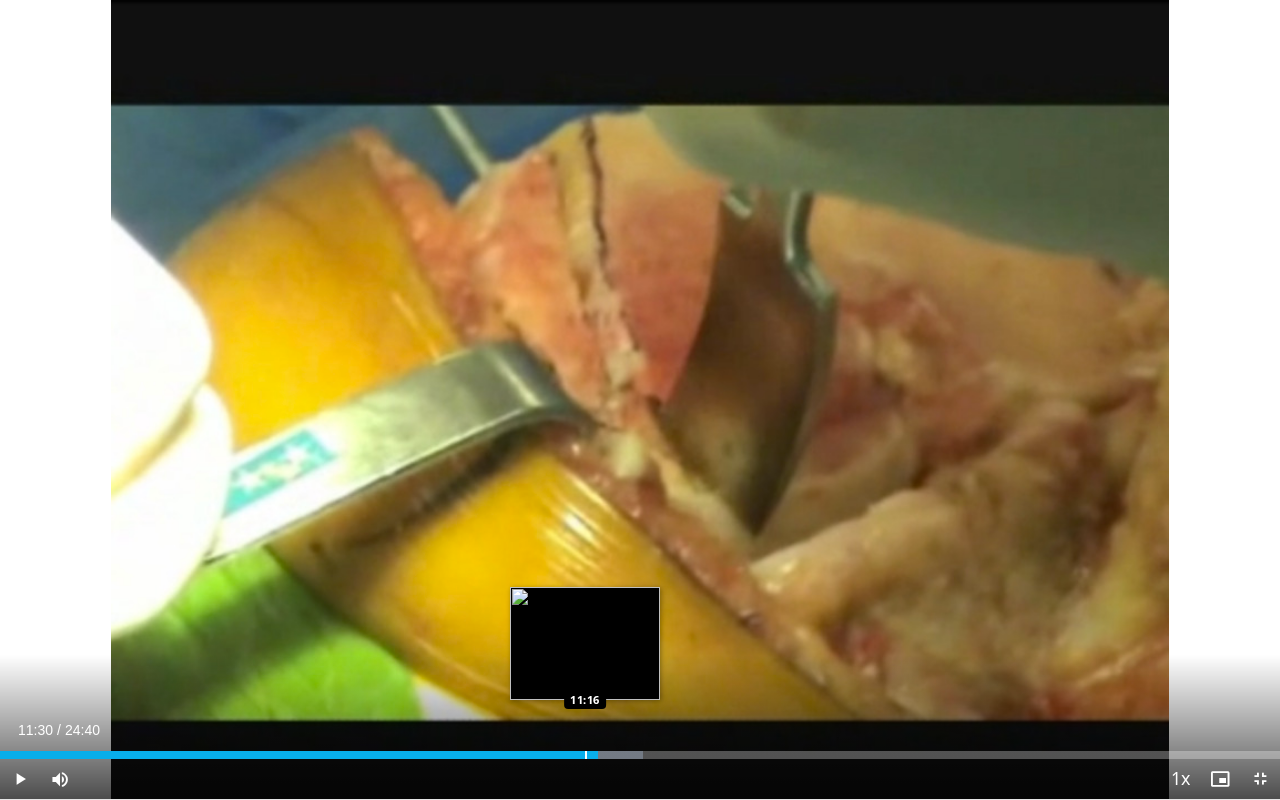 click at bounding box center [586, 755] 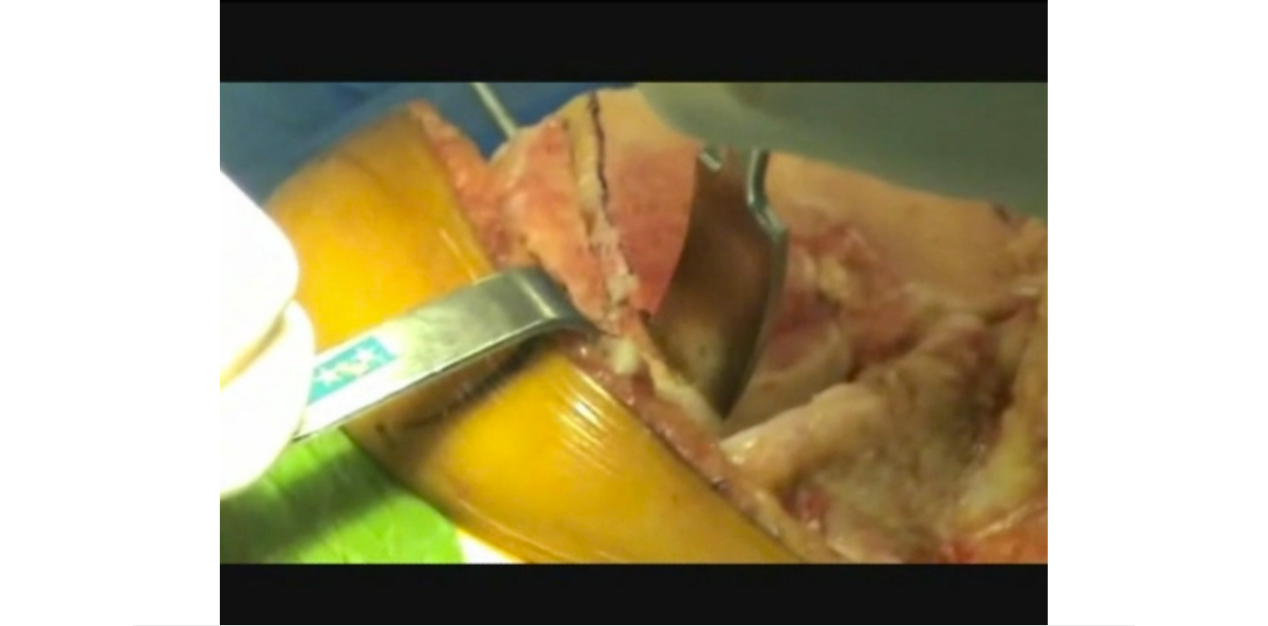 scroll, scrollTop: 94, scrollLeft: 0, axis: vertical 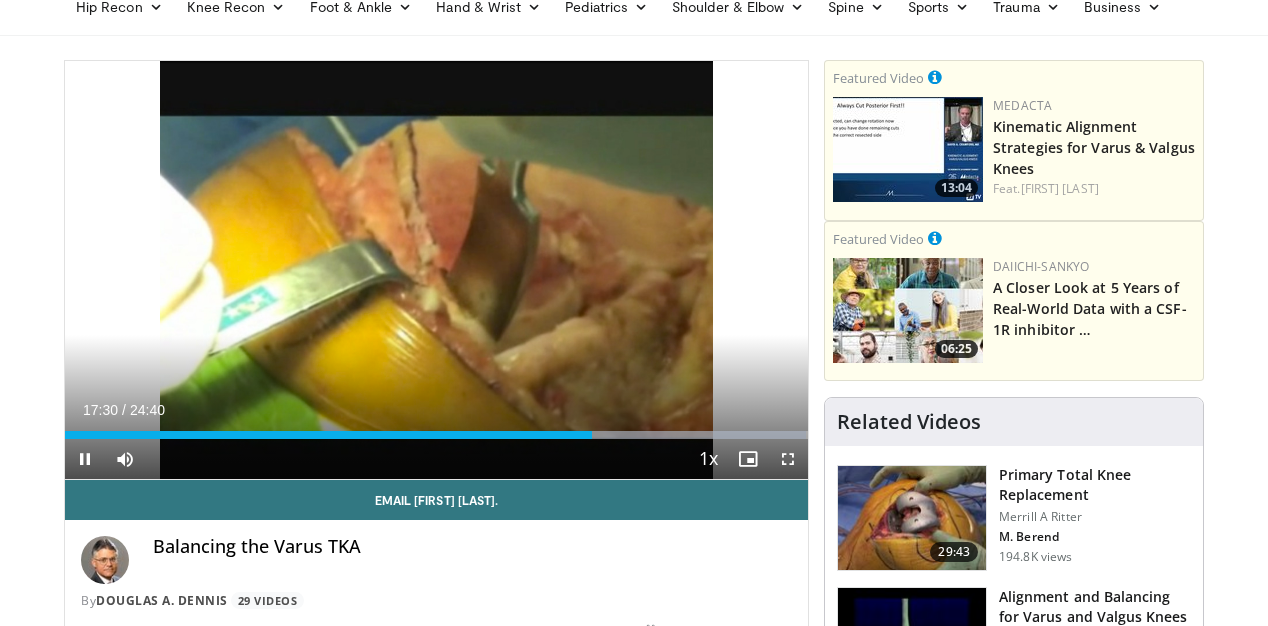 click at bounding box center (85, 459) 